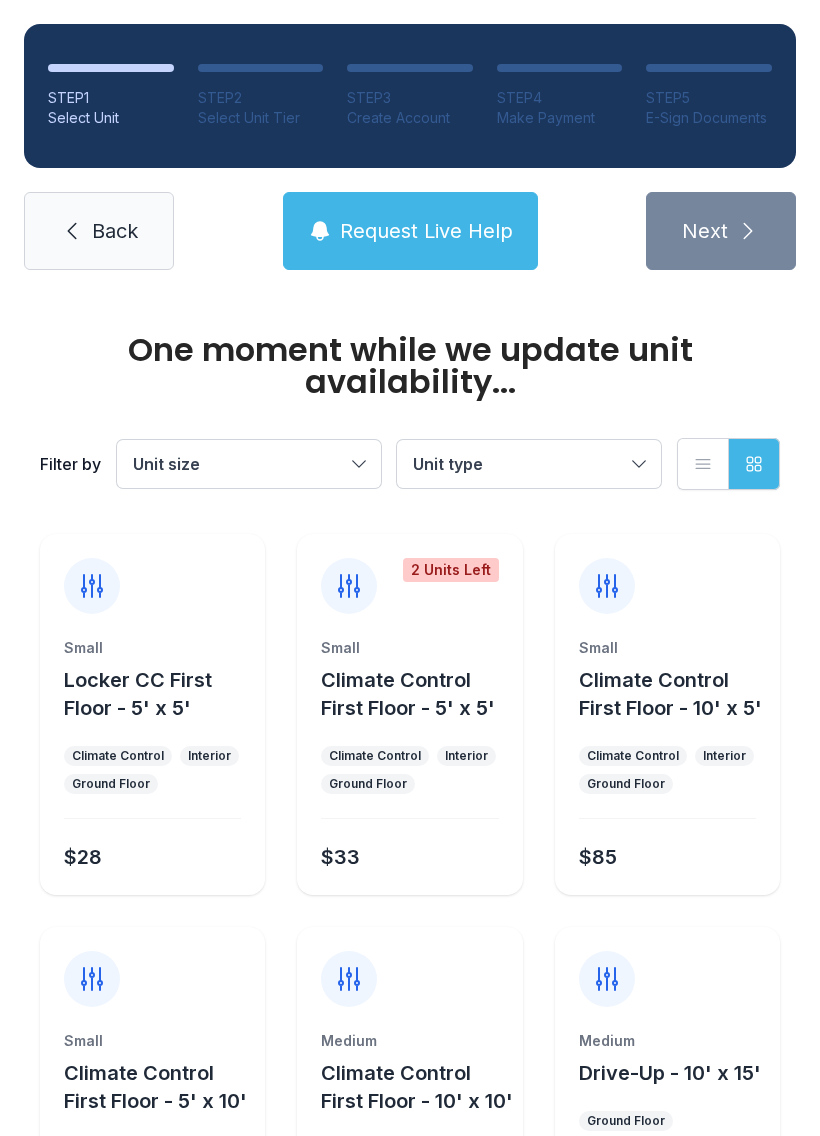 scroll, scrollTop: 0, scrollLeft: 0, axis: both 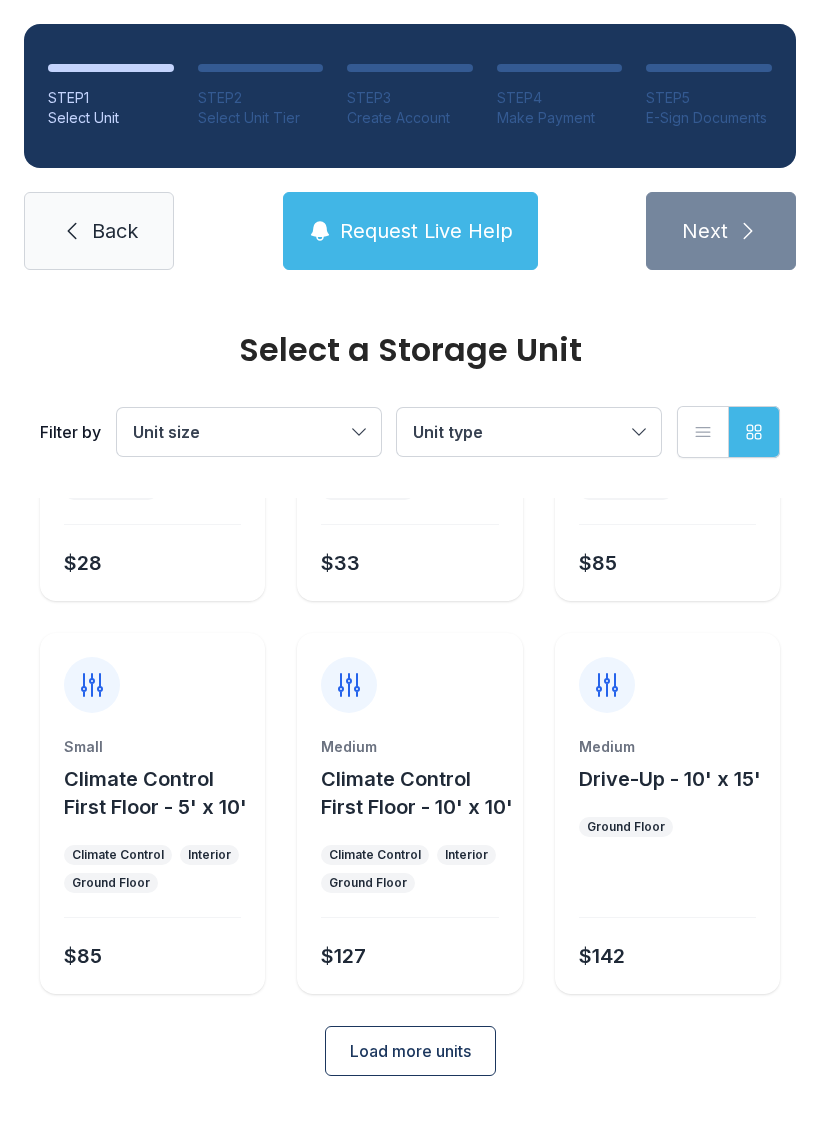 click on "Medium Climate Control First Floor - 10' x 10' Climate Control Interior Ground Floor $127" at bounding box center [409, 813] 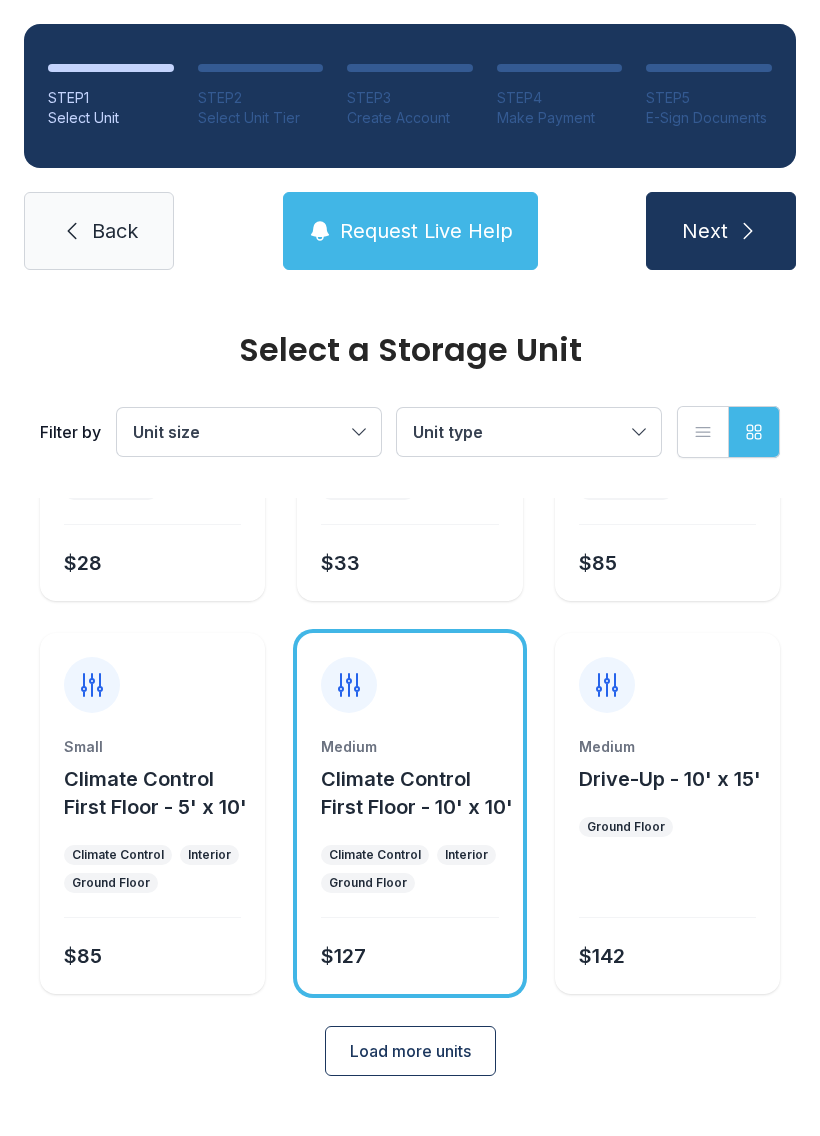 click on "Climate Control Interior Ground Floor" at bounding box center [409, 869] 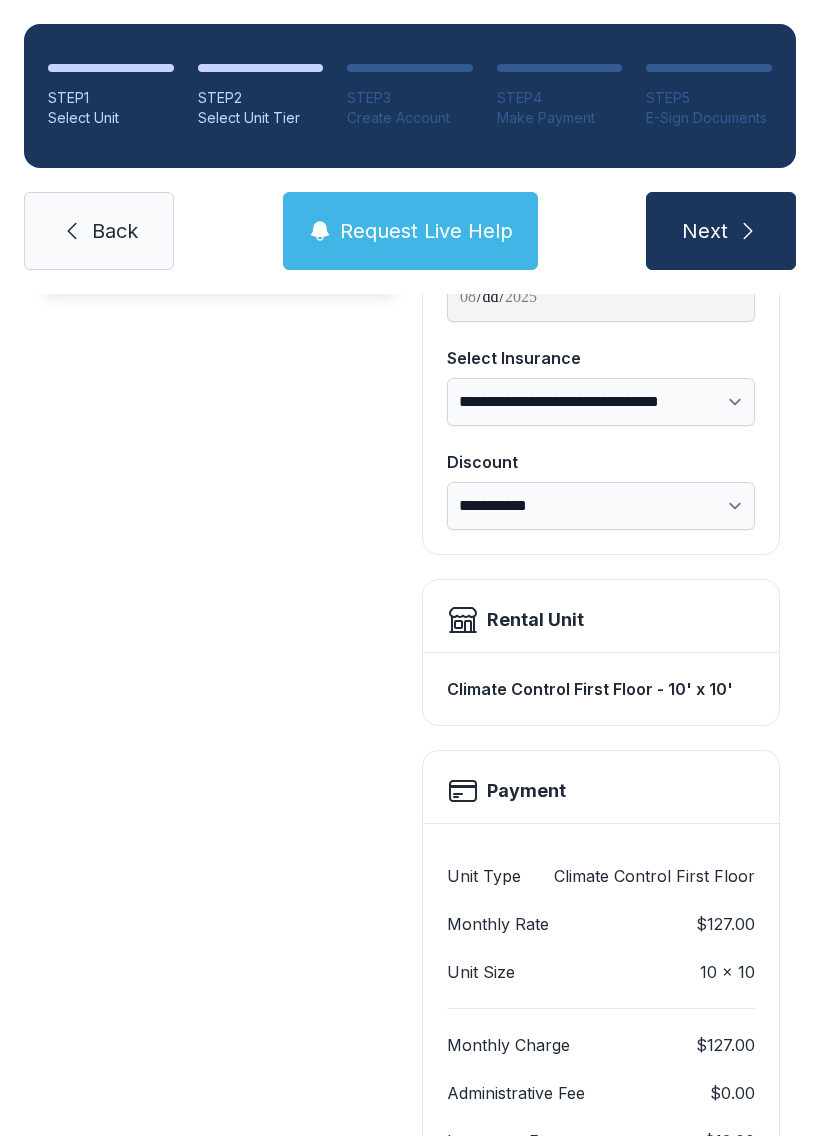 scroll, scrollTop: 0, scrollLeft: 0, axis: both 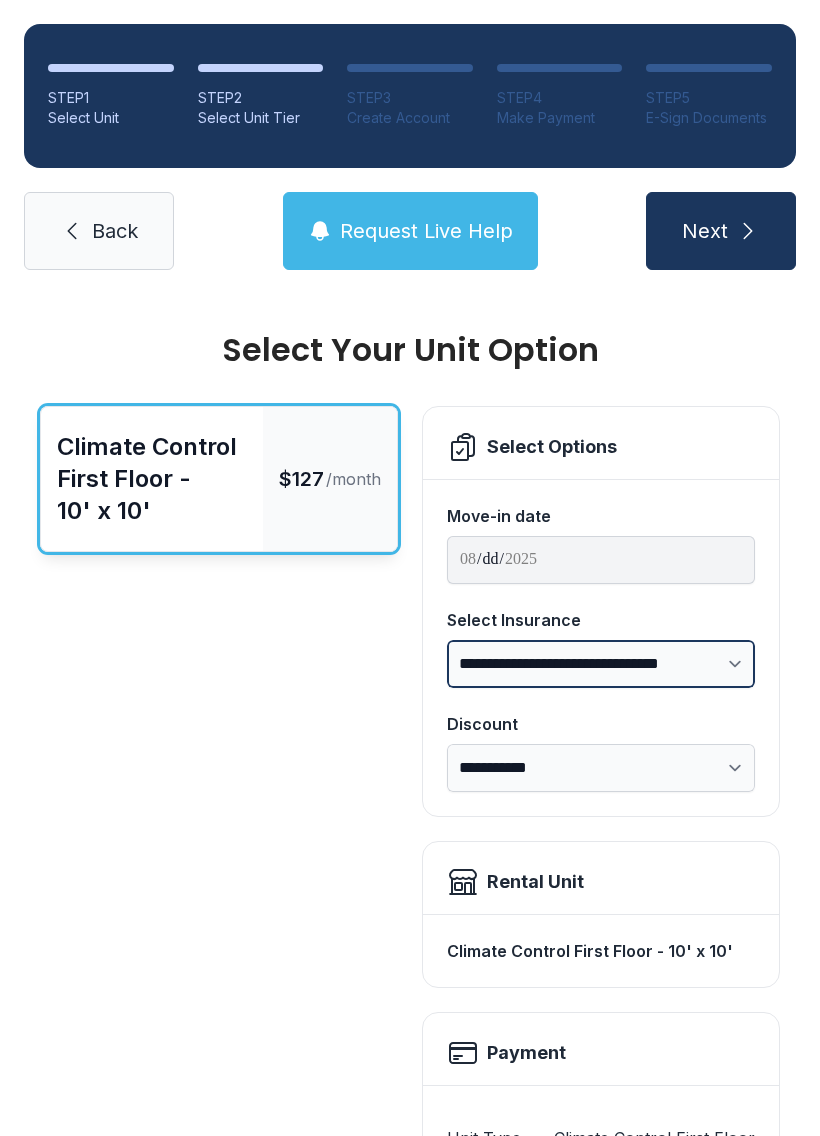 click on "**********" at bounding box center (601, 664) 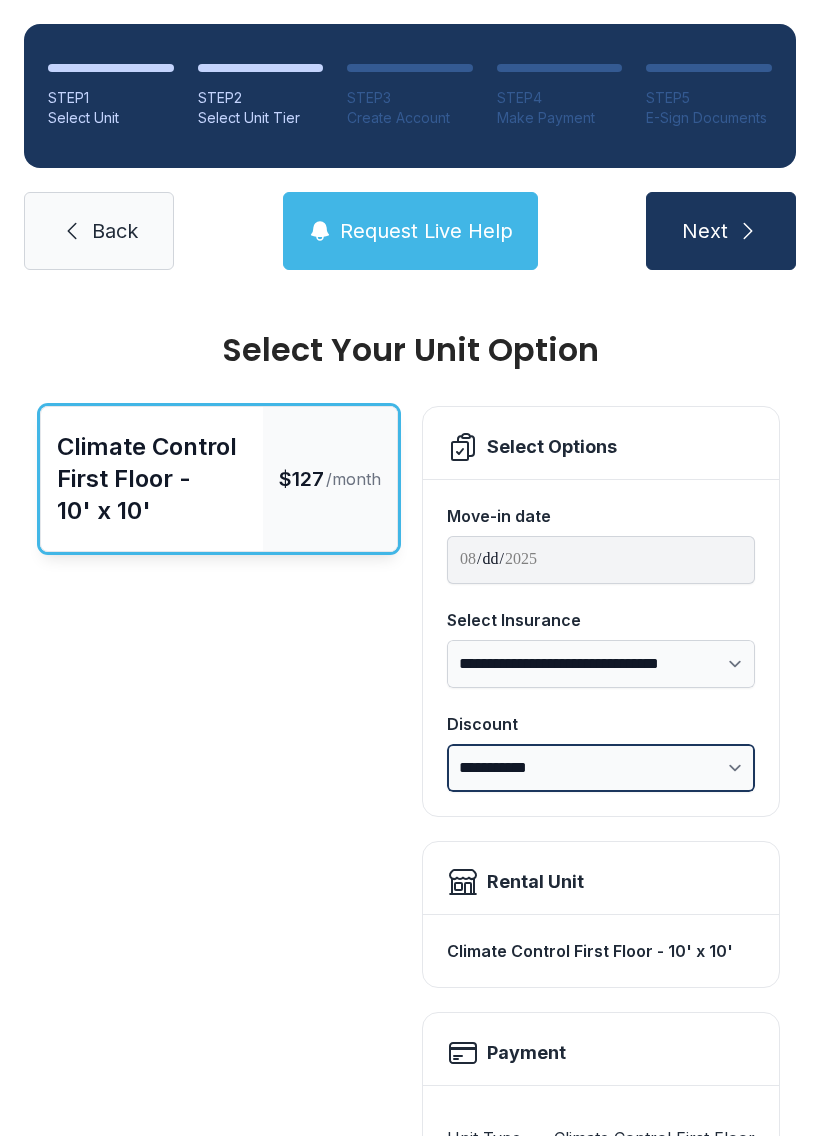 click on "**********" at bounding box center (601, 768) 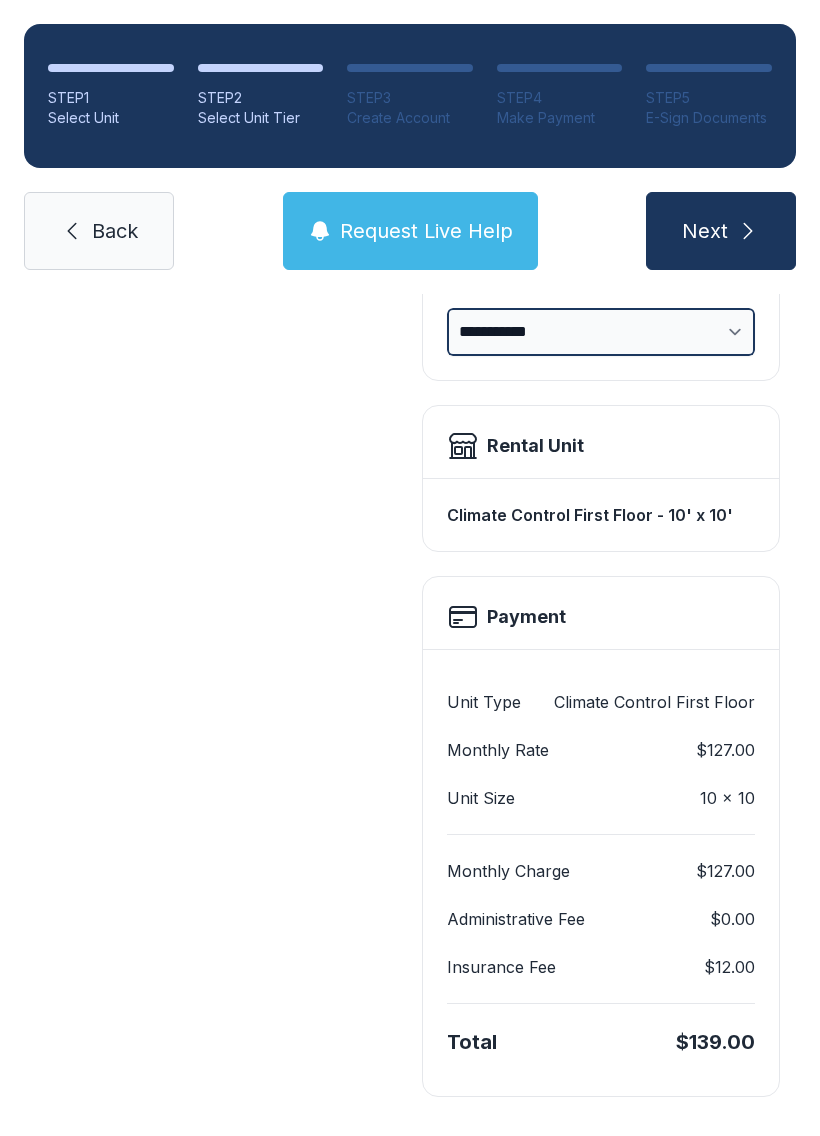 scroll, scrollTop: 433, scrollLeft: 0, axis: vertical 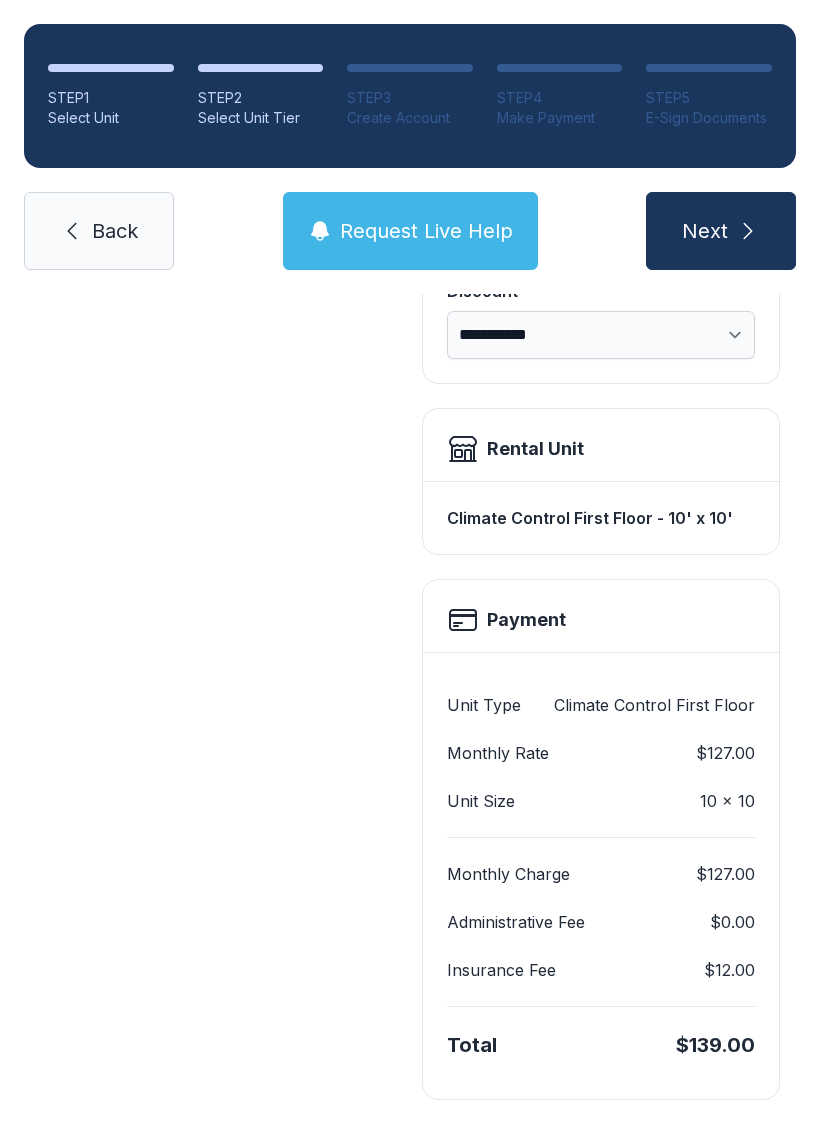 click 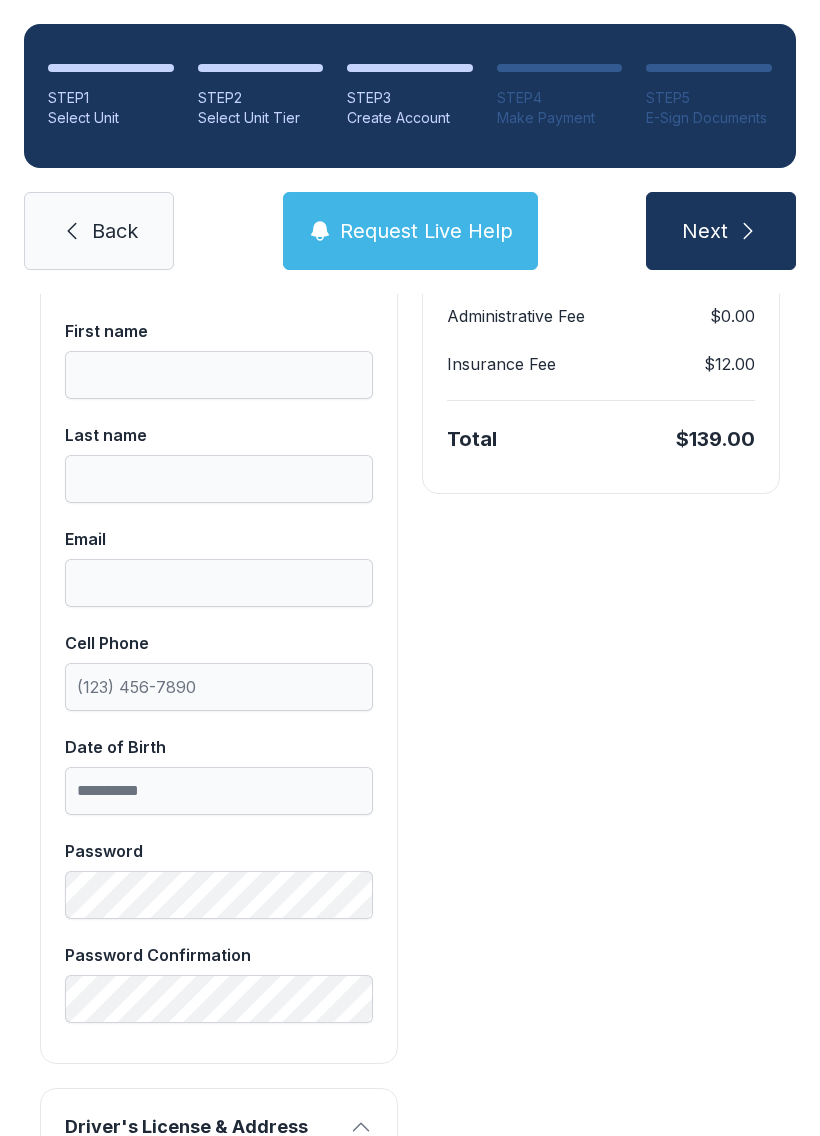 scroll, scrollTop: 0, scrollLeft: 0, axis: both 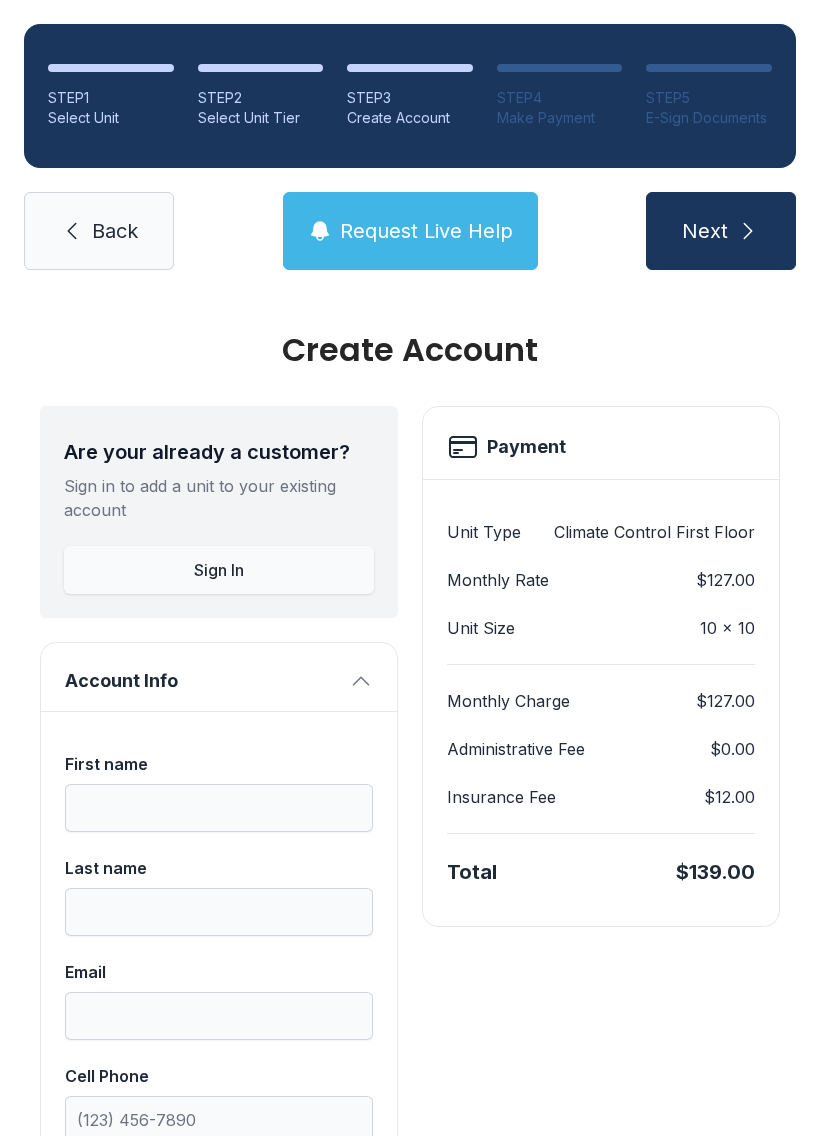 click on "Request Live Help" at bounding box center (426, 231) 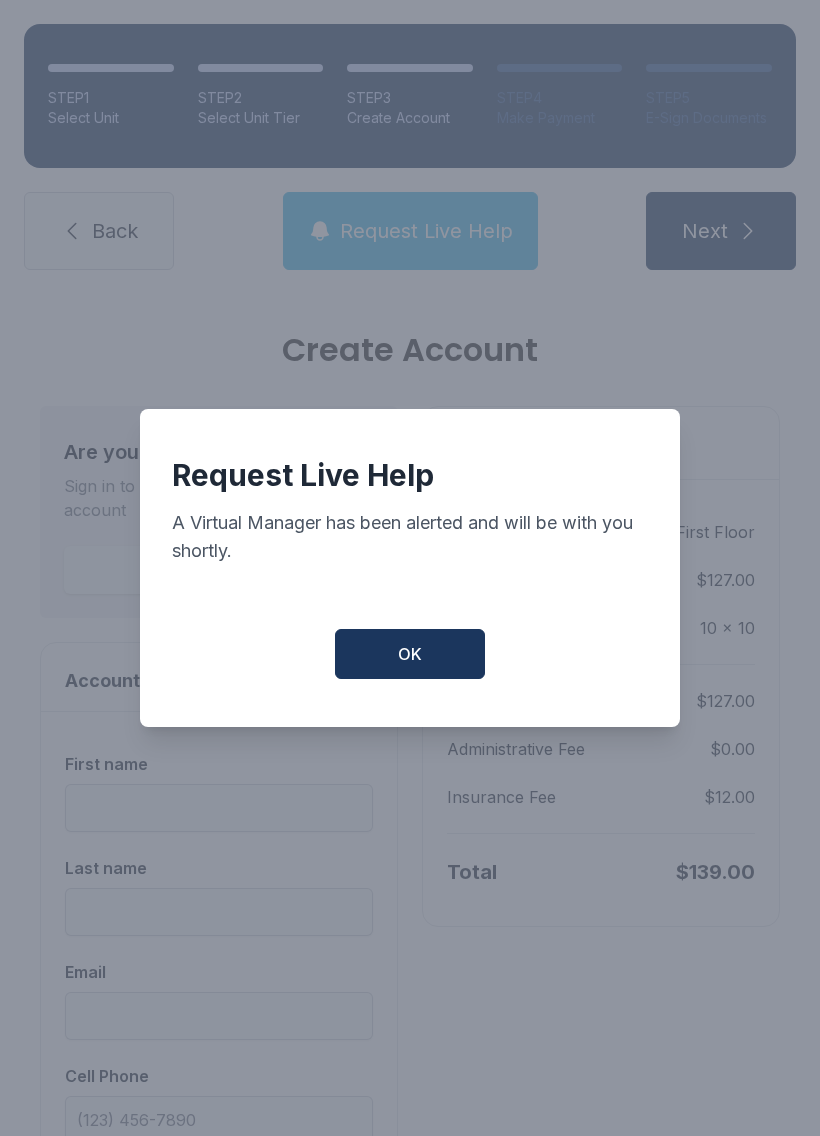 click on "OK" at bounding box center [410, 654] 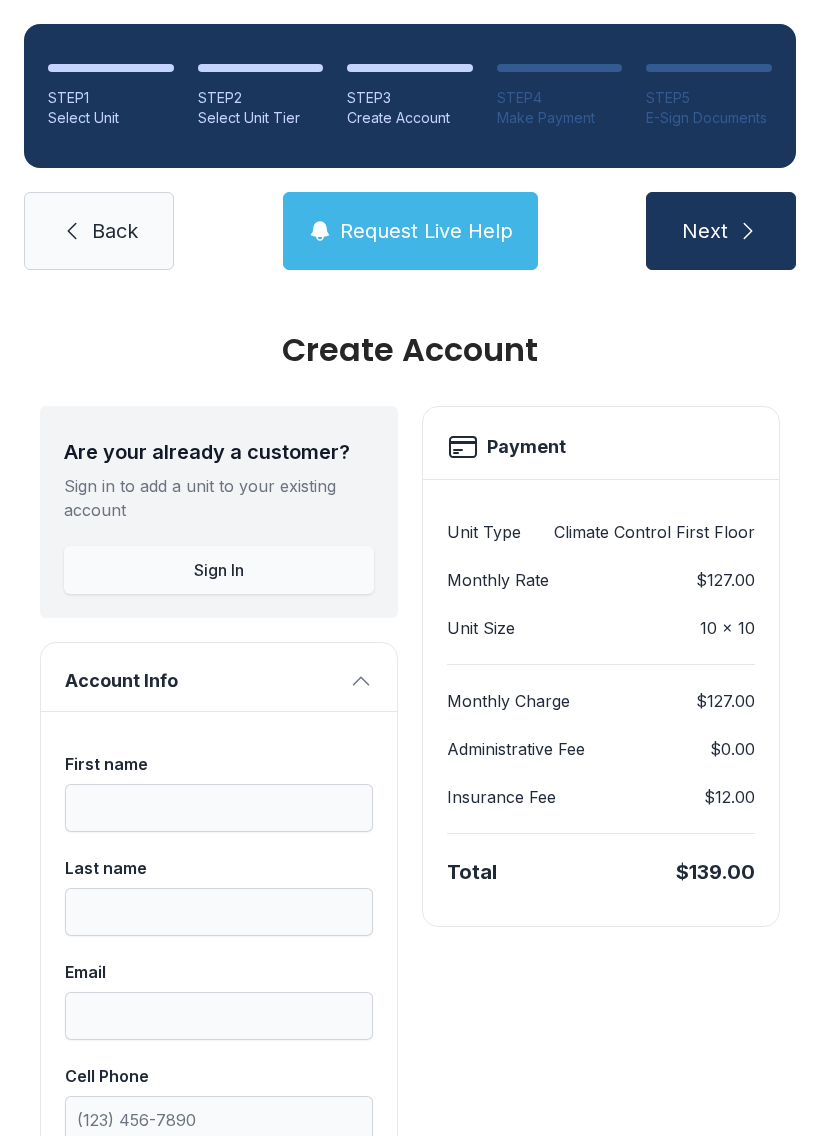 click on "Request Live Help" at bounding box center (426, 231) 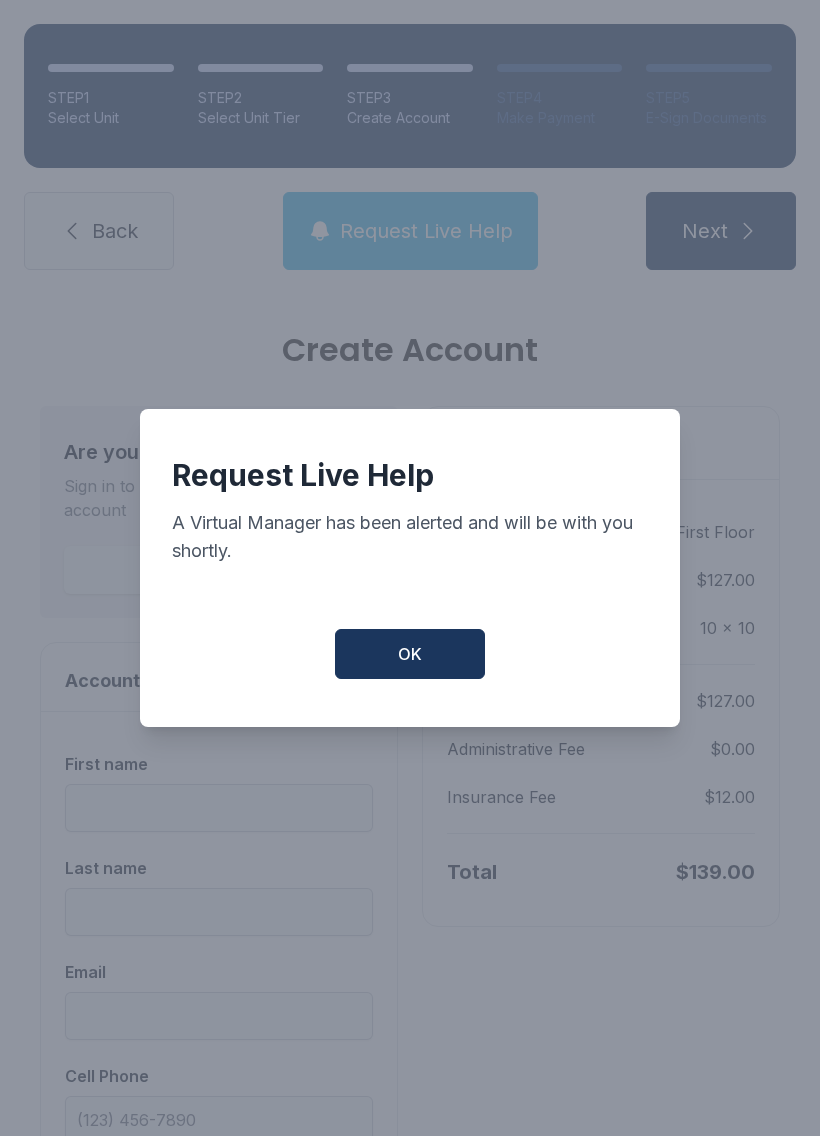 click on "OK" at bounding box center [410, 654] 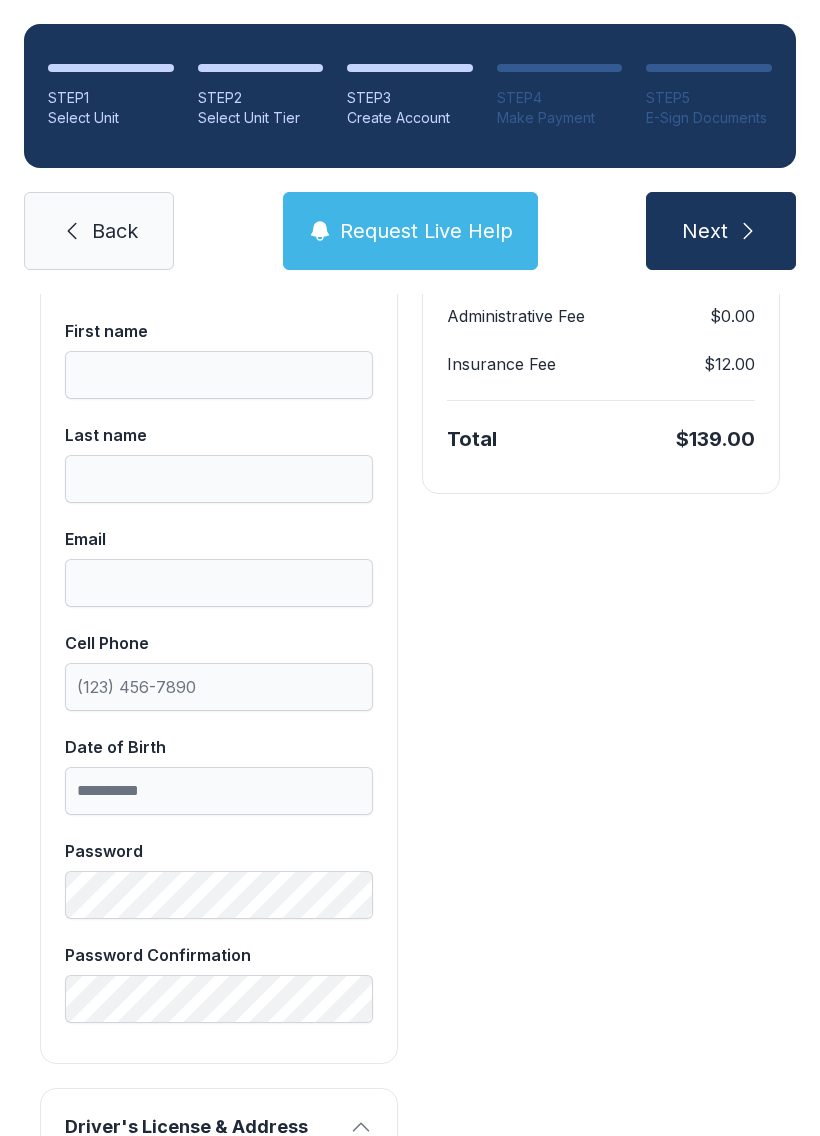 scroll, scrollTop: 351, scrollLeft: 0, axis: vertical 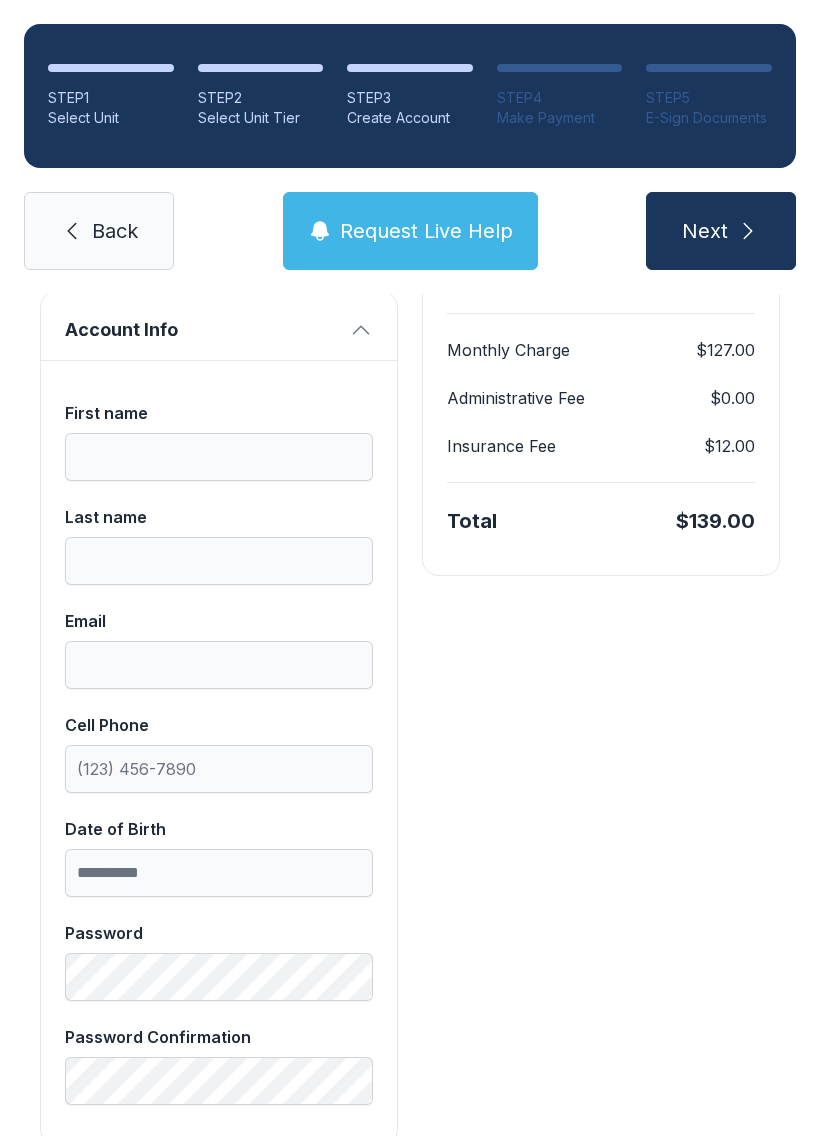 click on "First name" at bounding box center (219, 441) 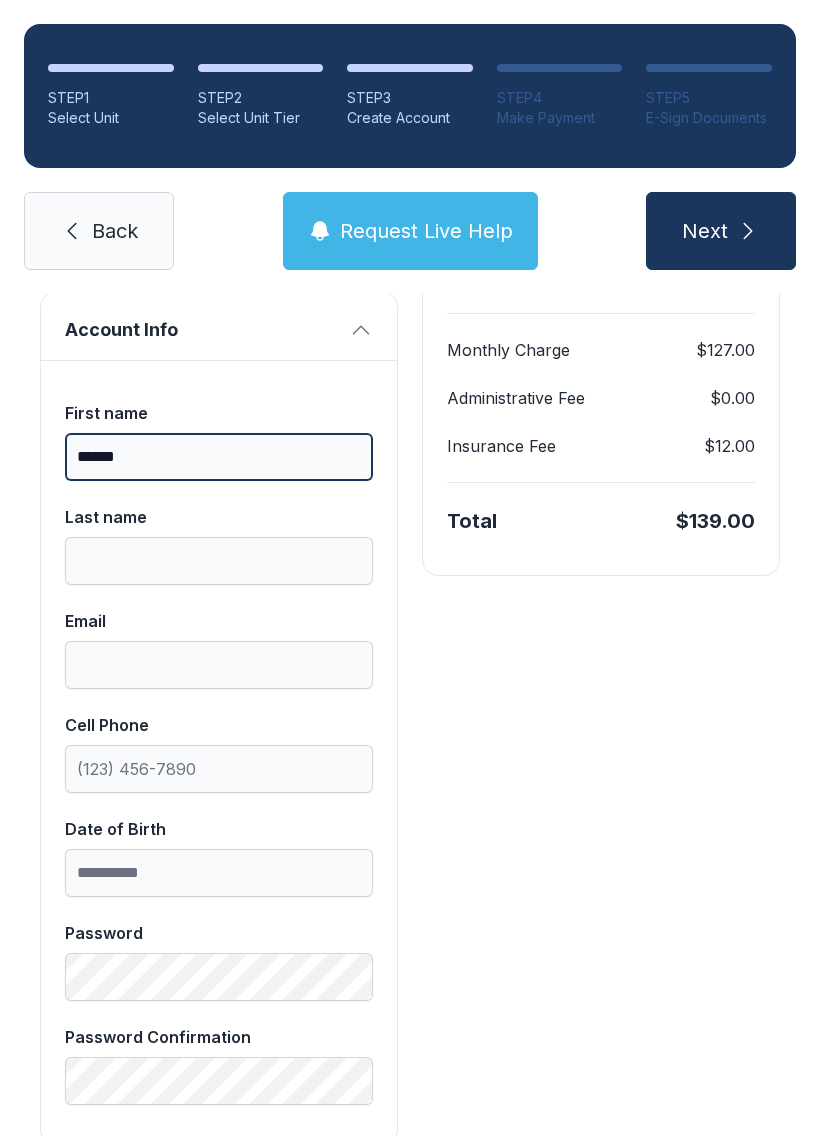 type on "******" 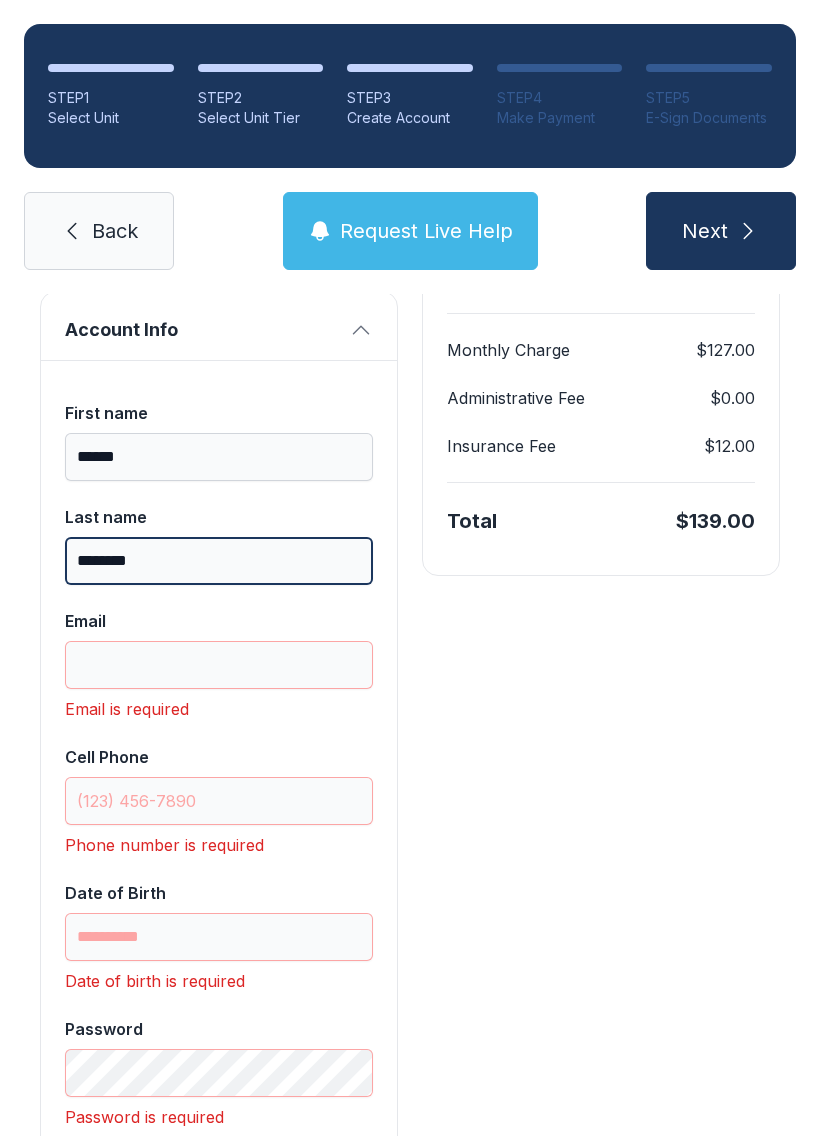 type on "********" 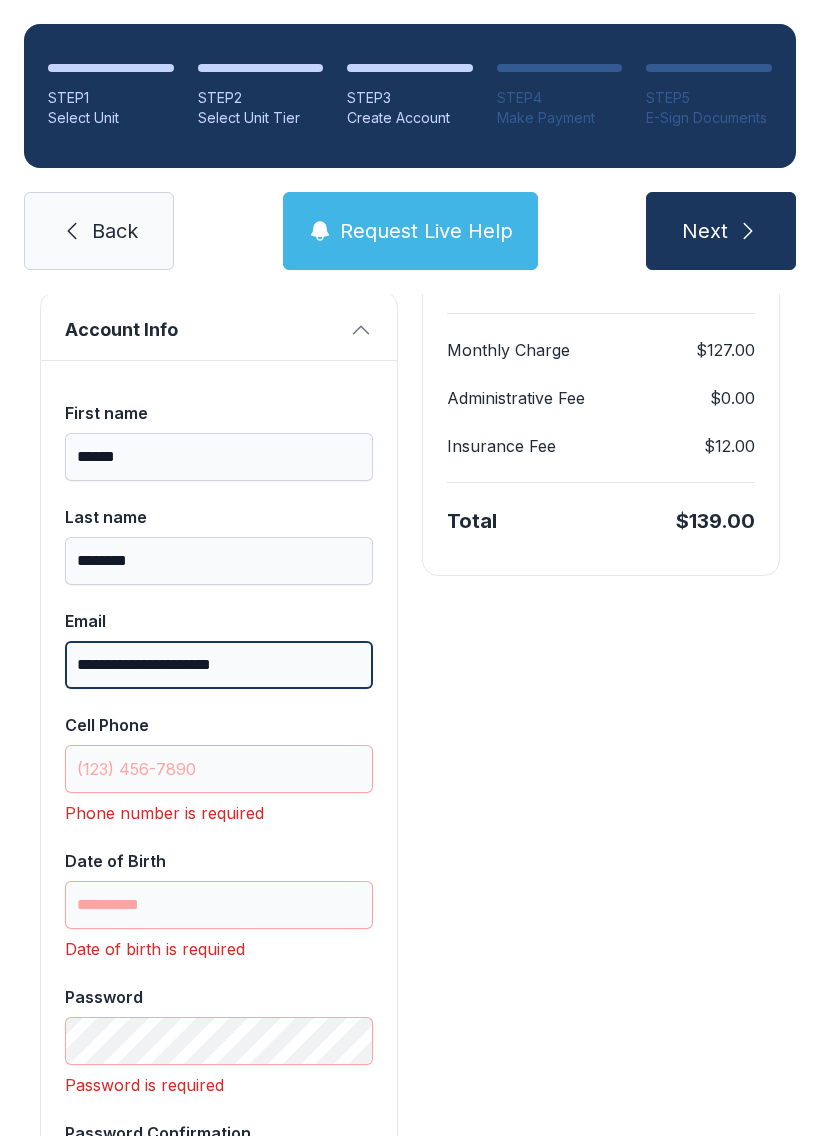 type on "**********" 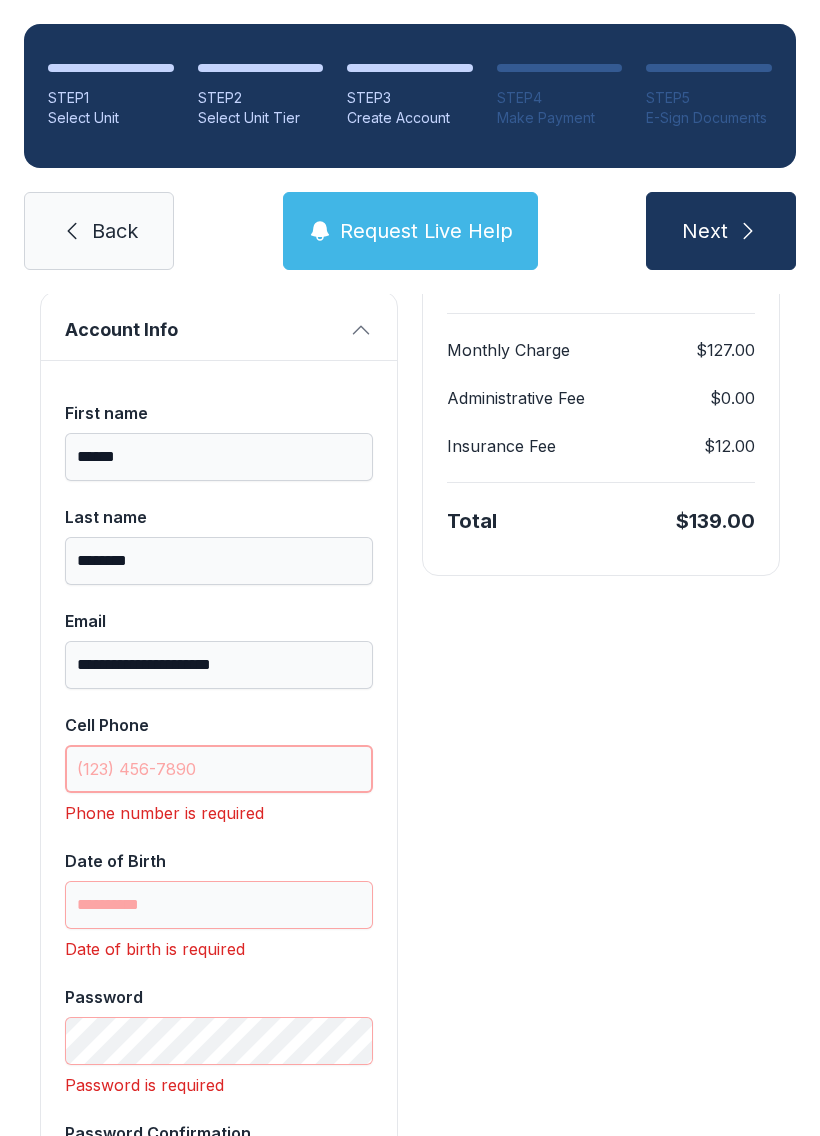click on "Cell Phone" at bounding box center (219, 769) 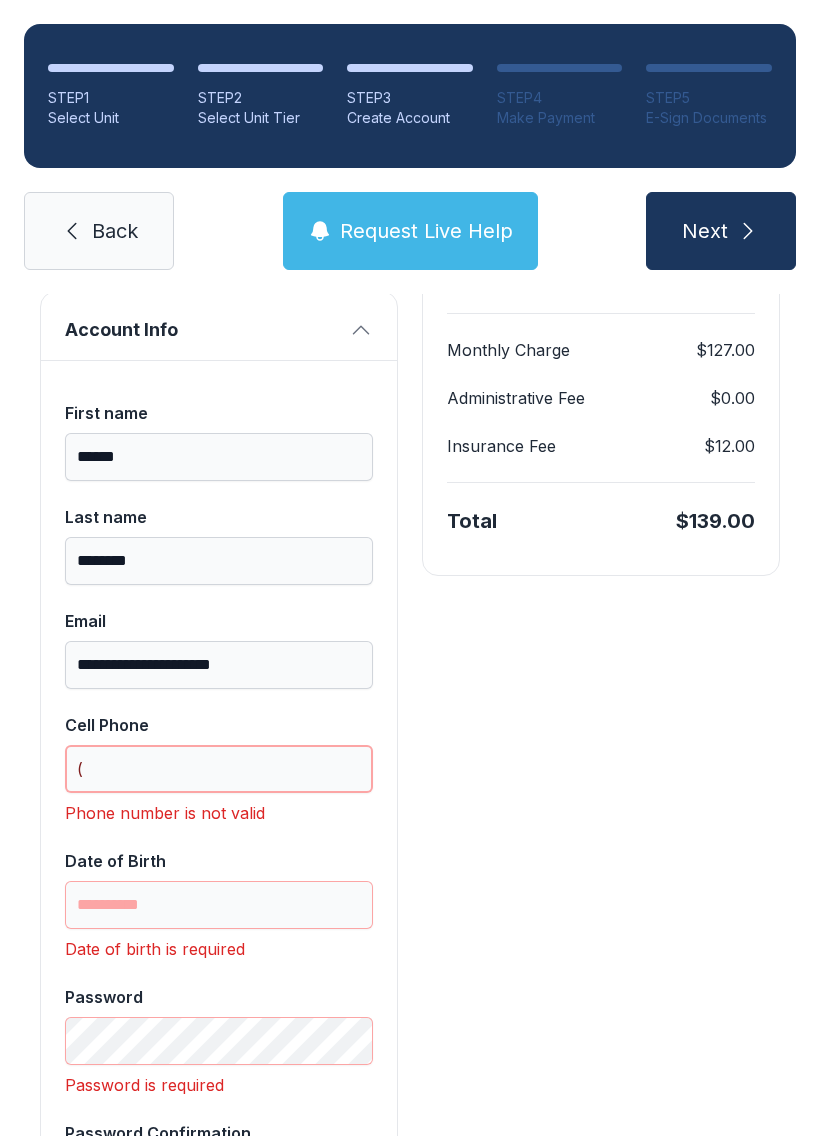 scroll, scrollTop: 44, scrollLeft: 0, axis: vertical 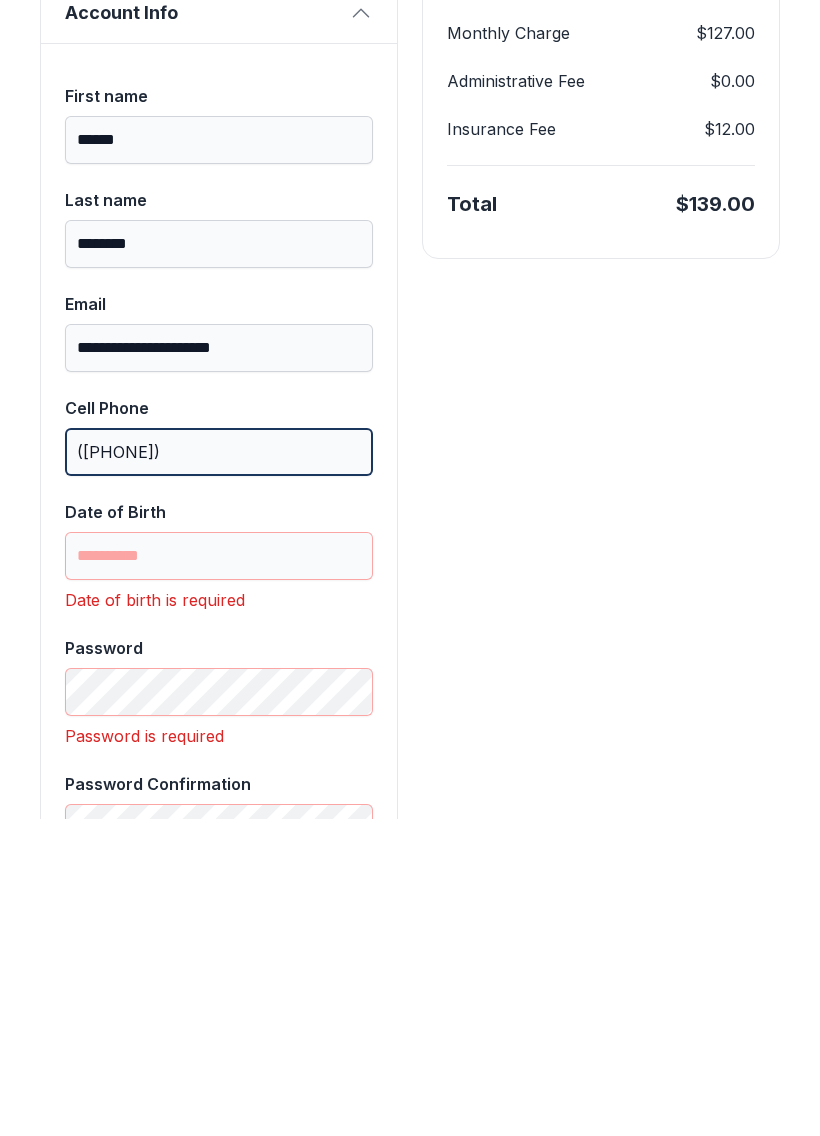 type on "([PHONE])" 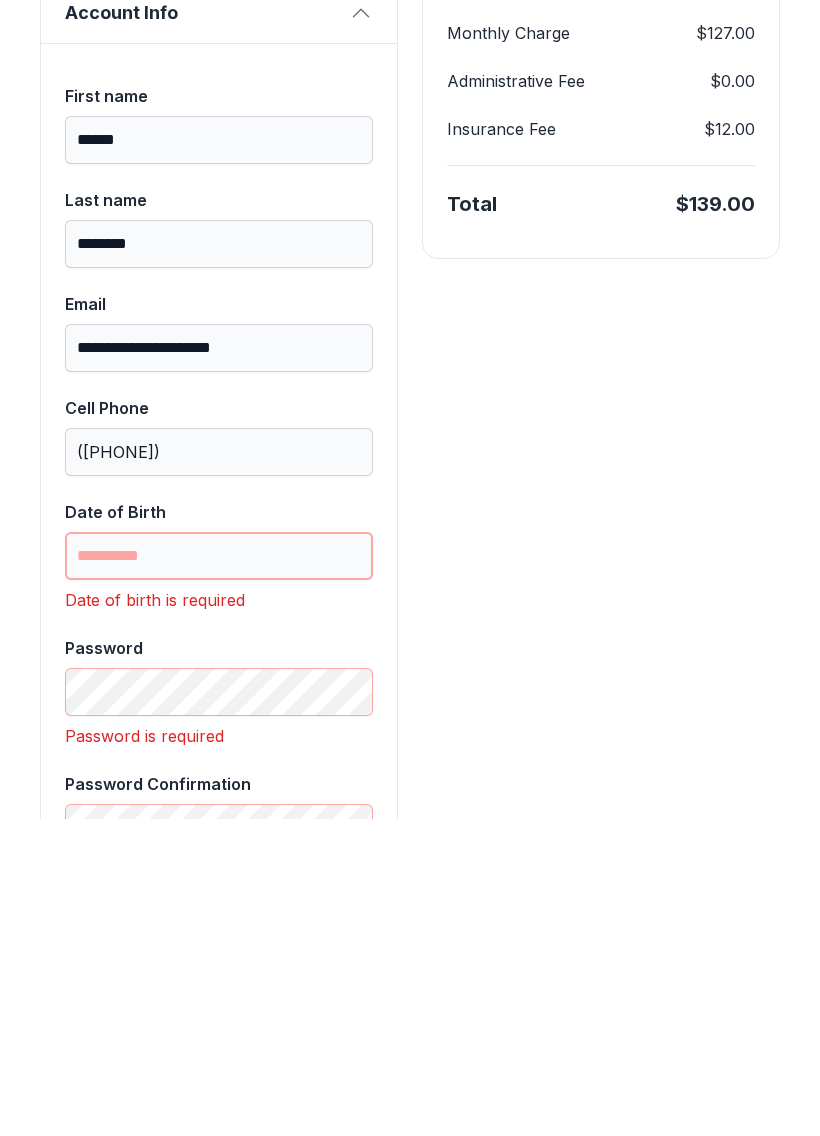 click on "Date of Birth" at bounding box center (219, 873) 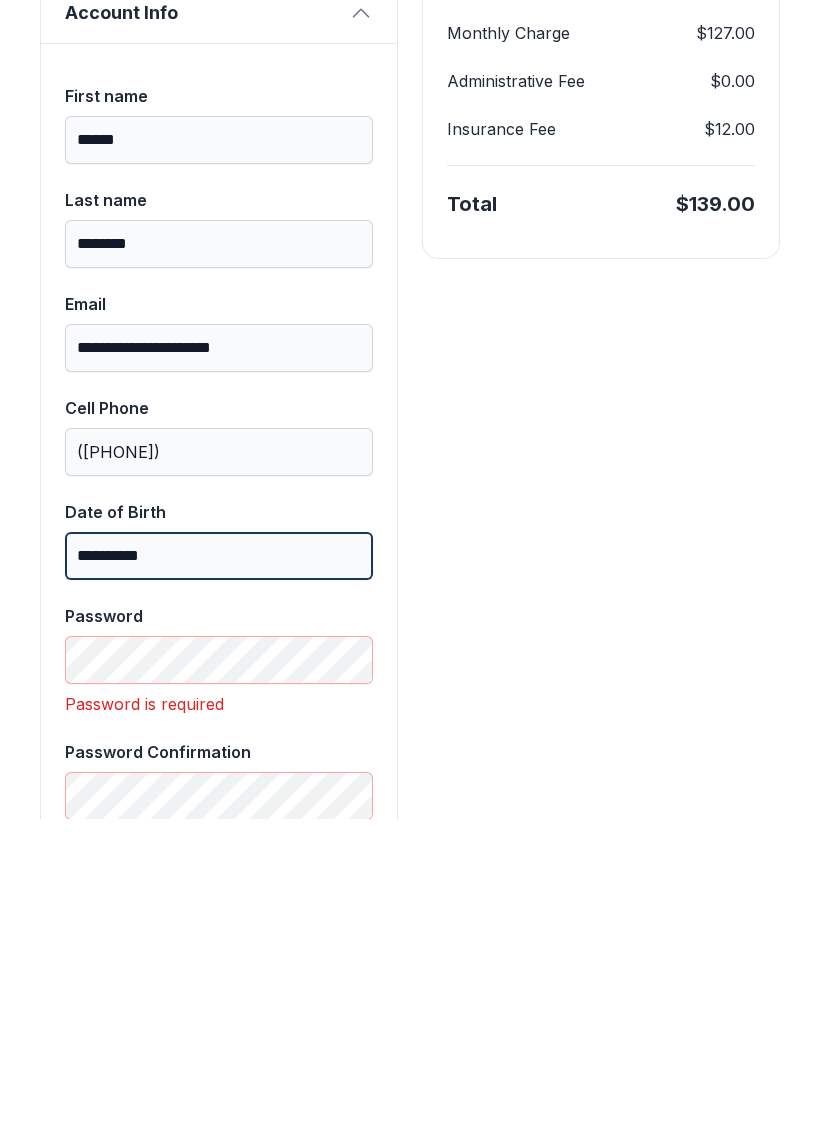 type on "**********" 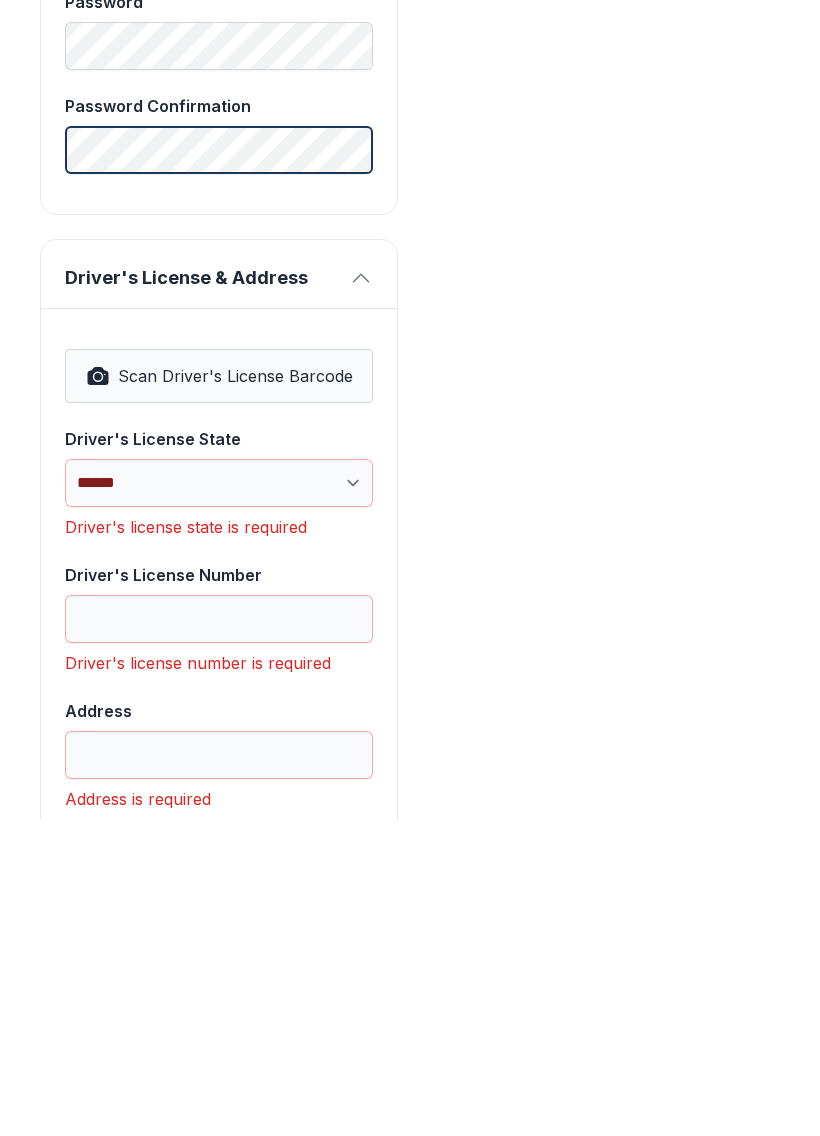 scroll, scrollTop: 972, scrollLeft: 0, axis: vertical 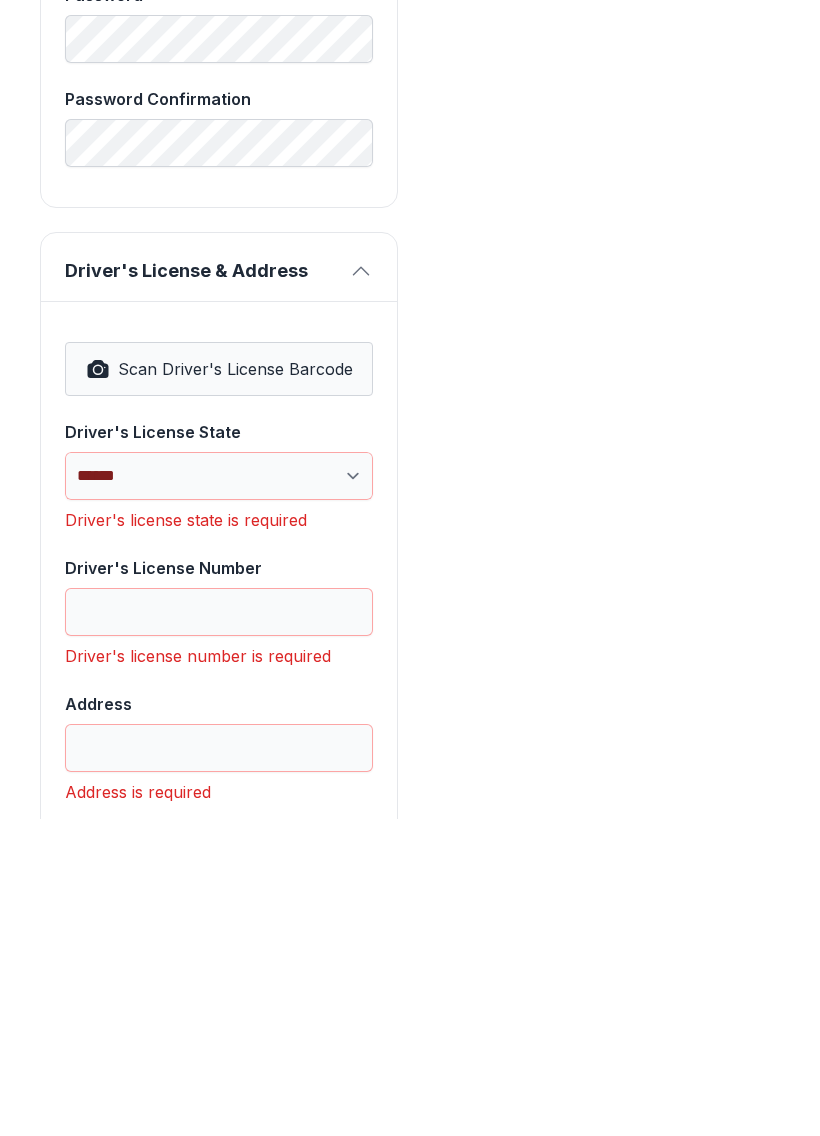 click on "Scan Driver's License Barcode" at bounding box center (235, 686) 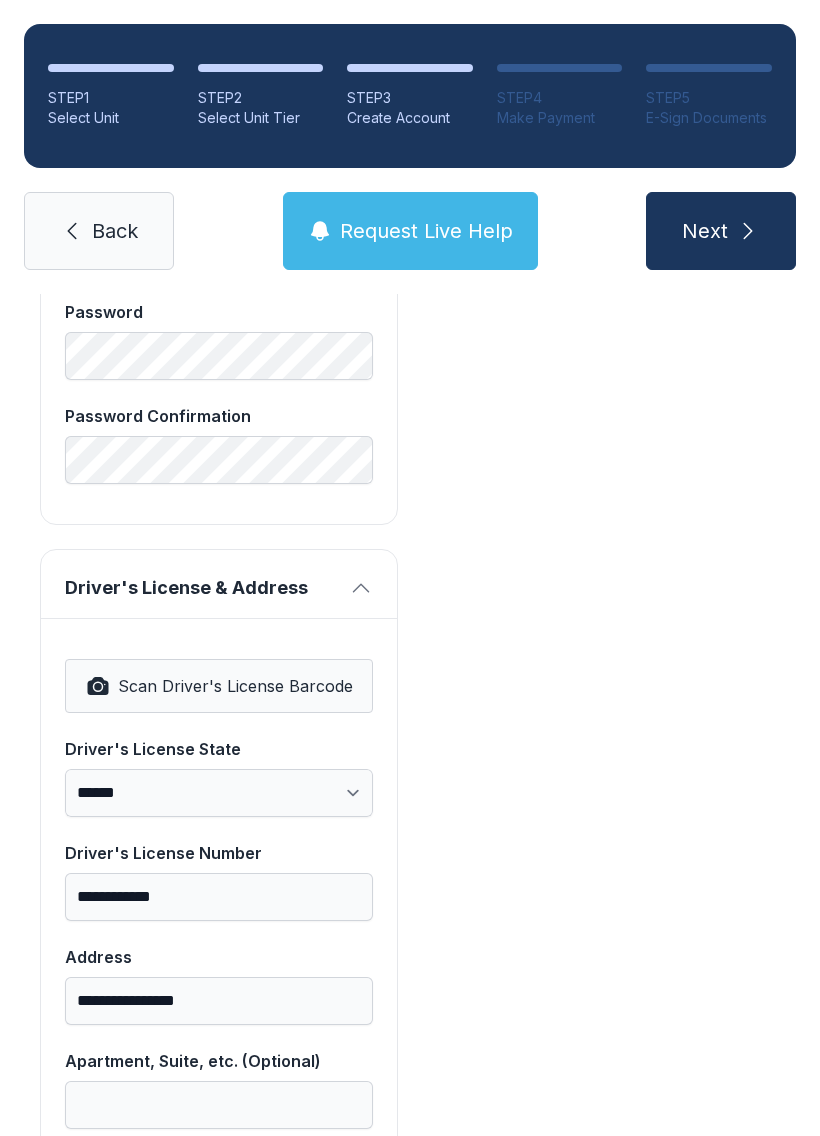 select on "**" 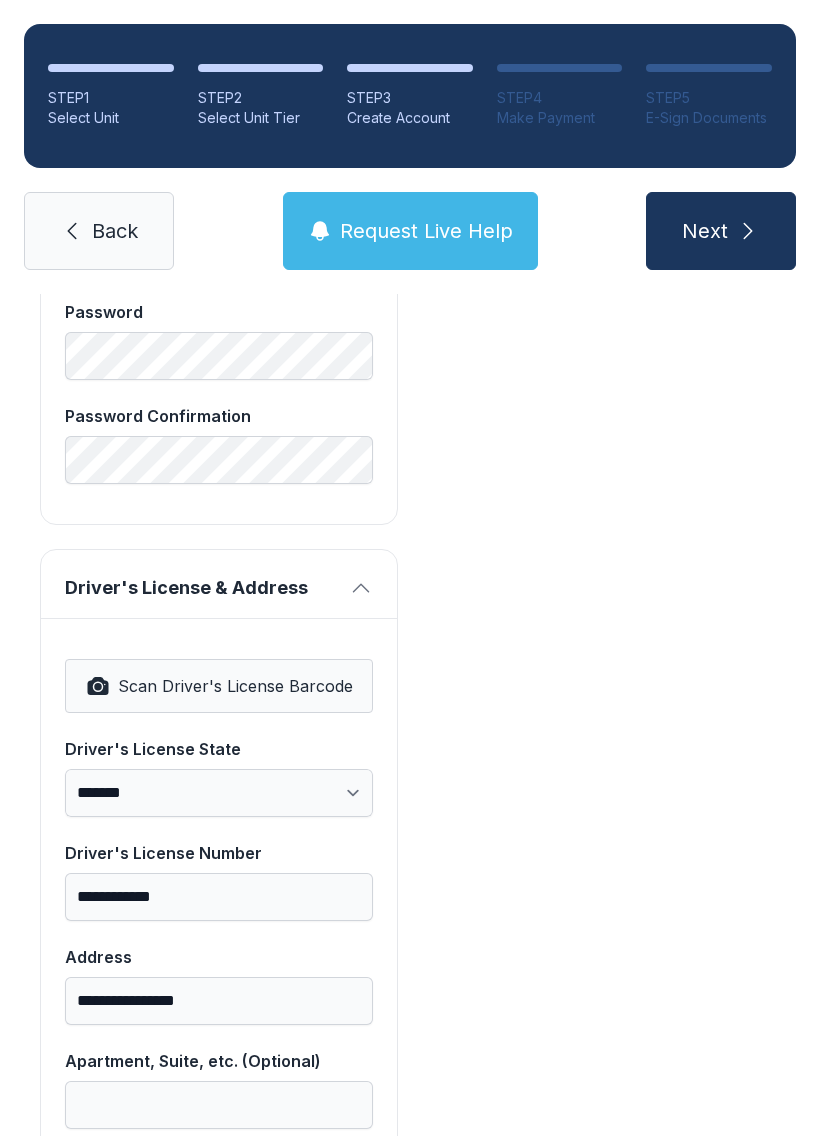 click 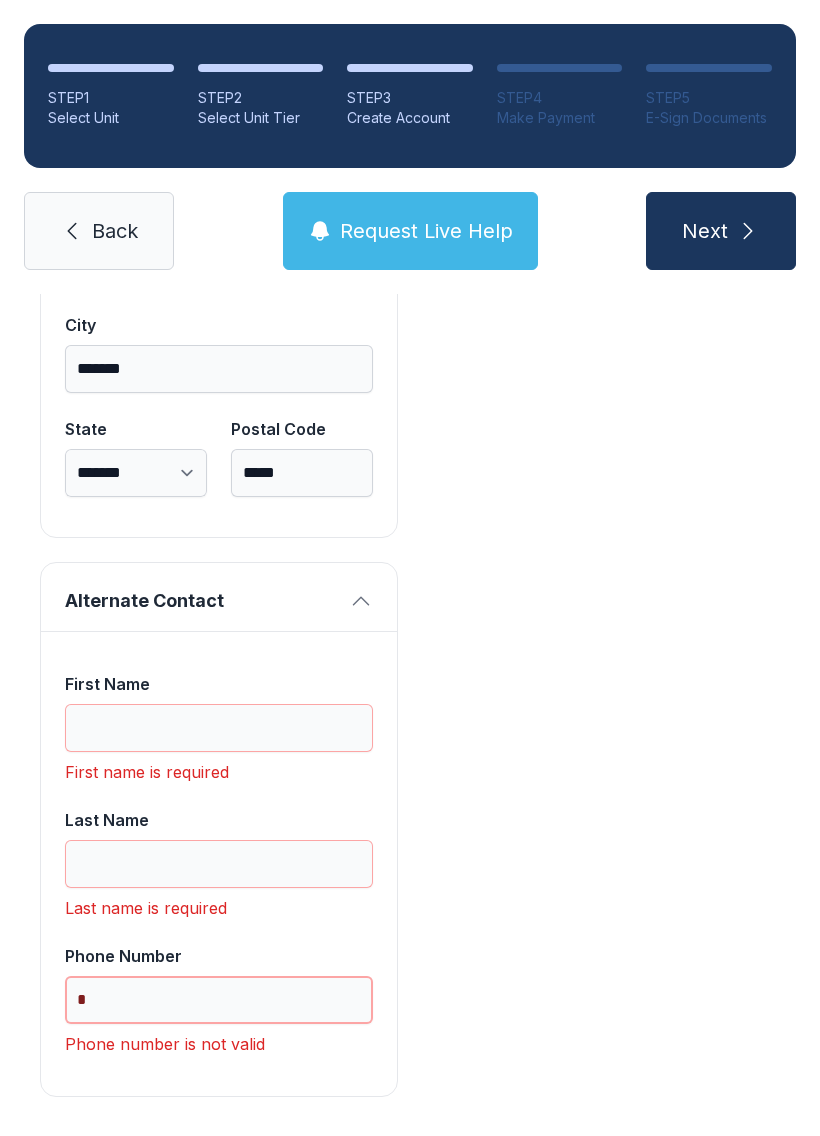 scroll, scrollTop: 1809, scrollLeft: 0, axis: vertical 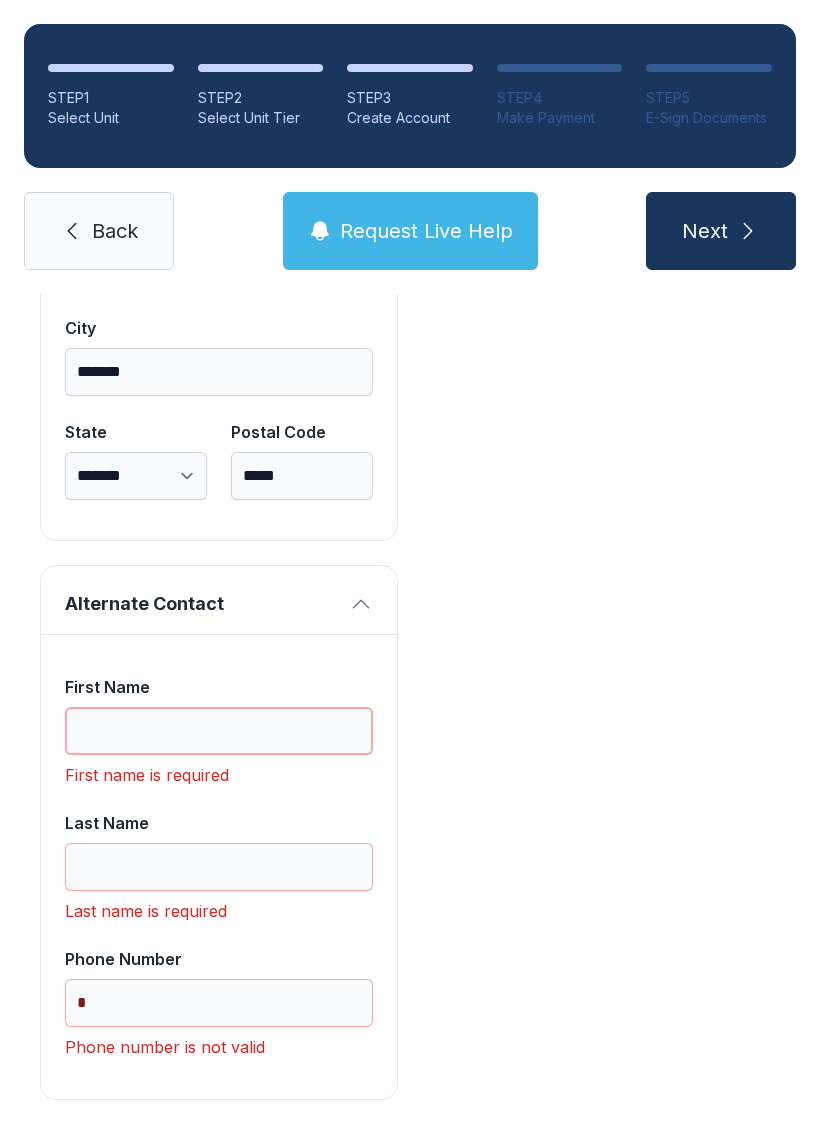 click on "First Name" at bounding box center [219, 731] 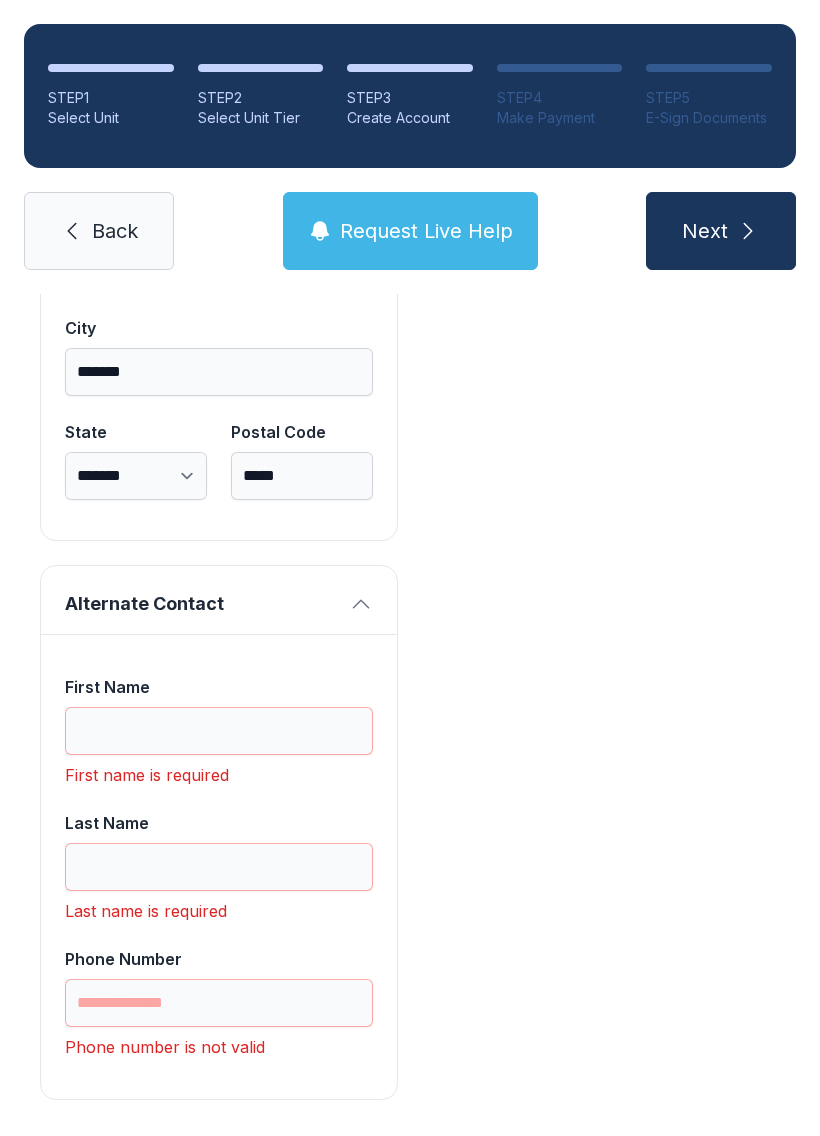 click on "Alternate Contact" at bounding box center [219, 600] 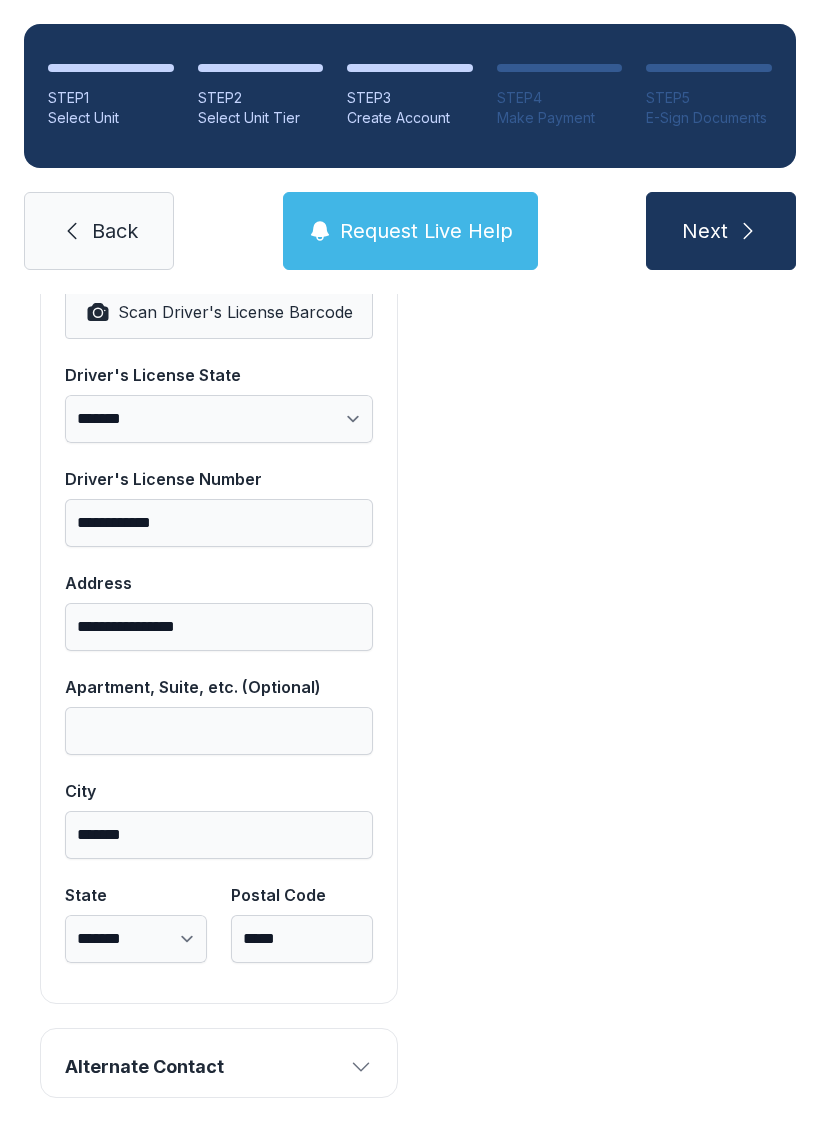 click 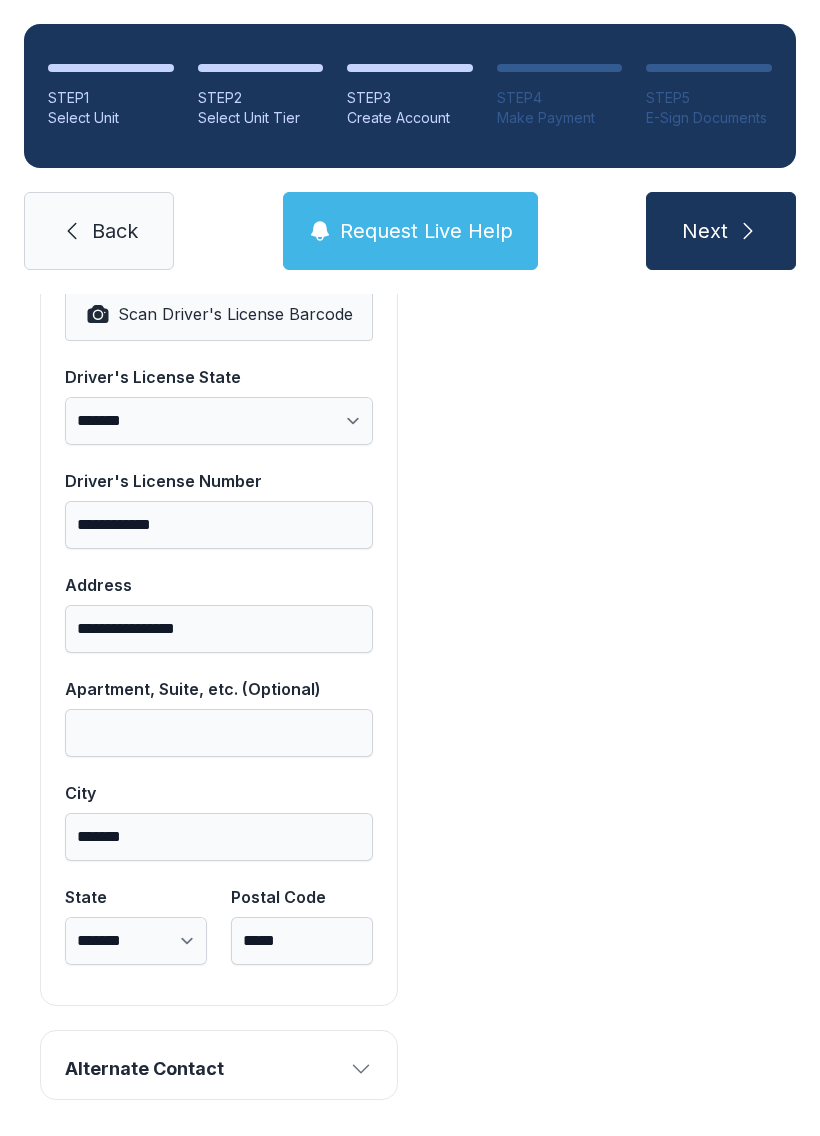click on "STEP  1 Select Unit STEP  2 Select Unit Tier STEP  3 Create Account STEP  4 Make Payment STEP  5 E-Sign Documents Back Request Live Help Next" at bounding box center [410, 147] 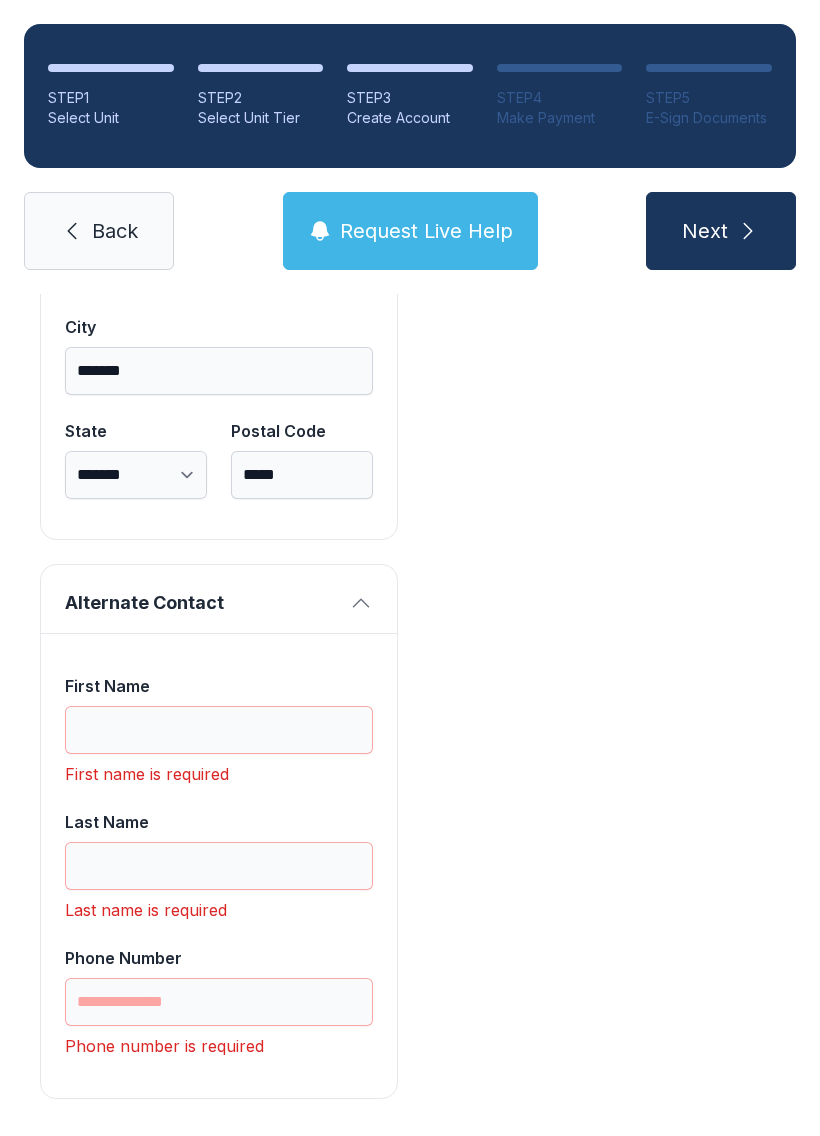 scroll, scrollTop: 1809, scrollLeft: 0, axis: vertical 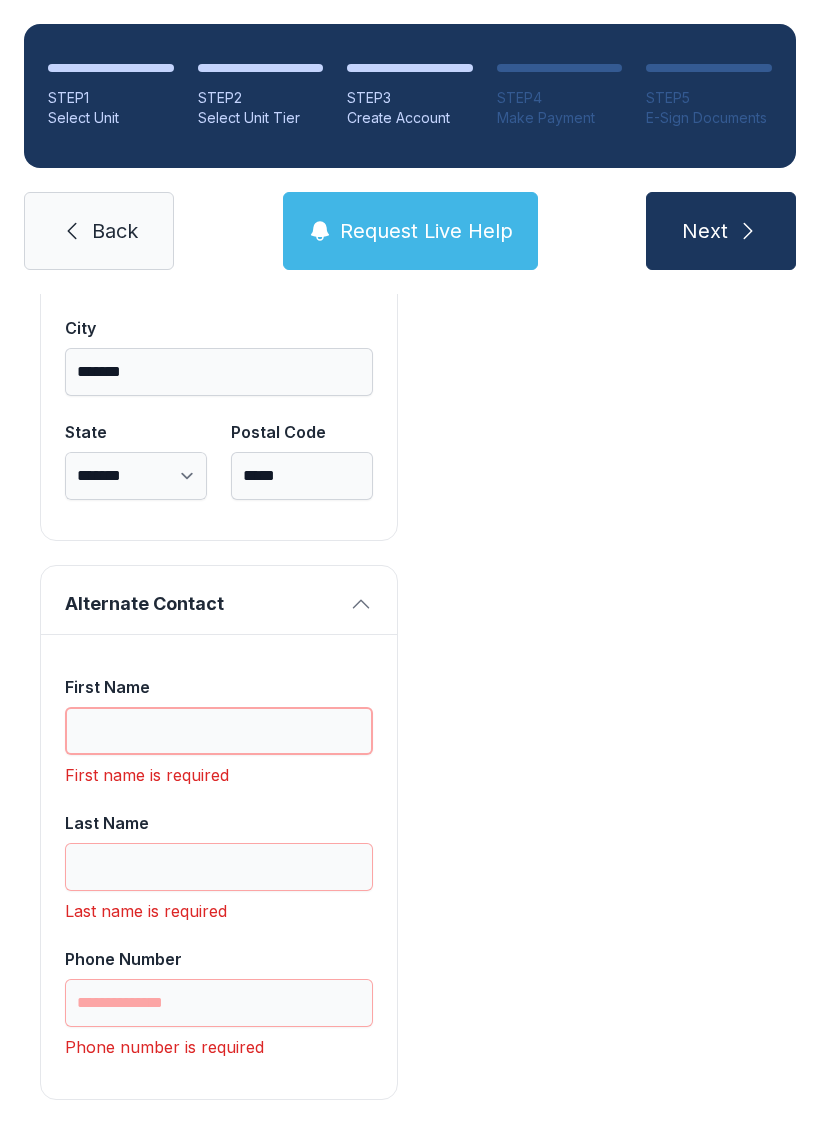 click on "First Name" at bounding box center (219, 731) 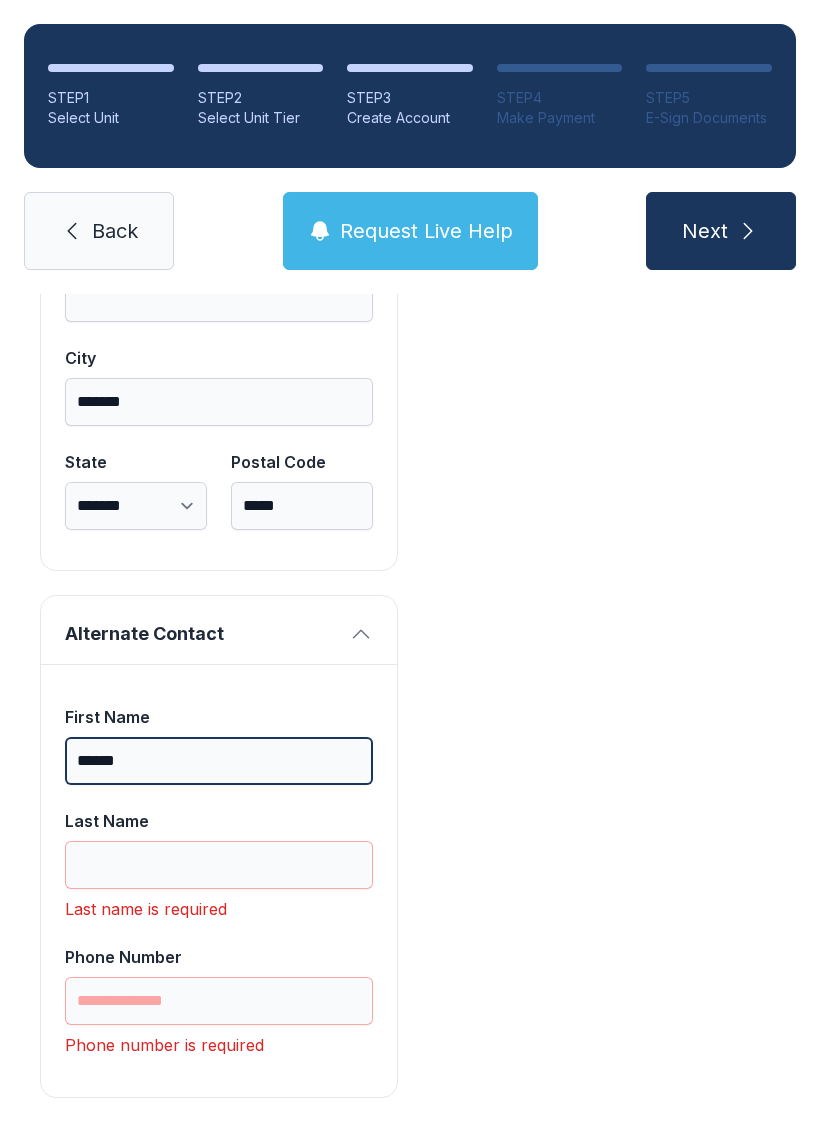 scroll, scrollTop: 1777, scrollLeft: 0, axis: vertical 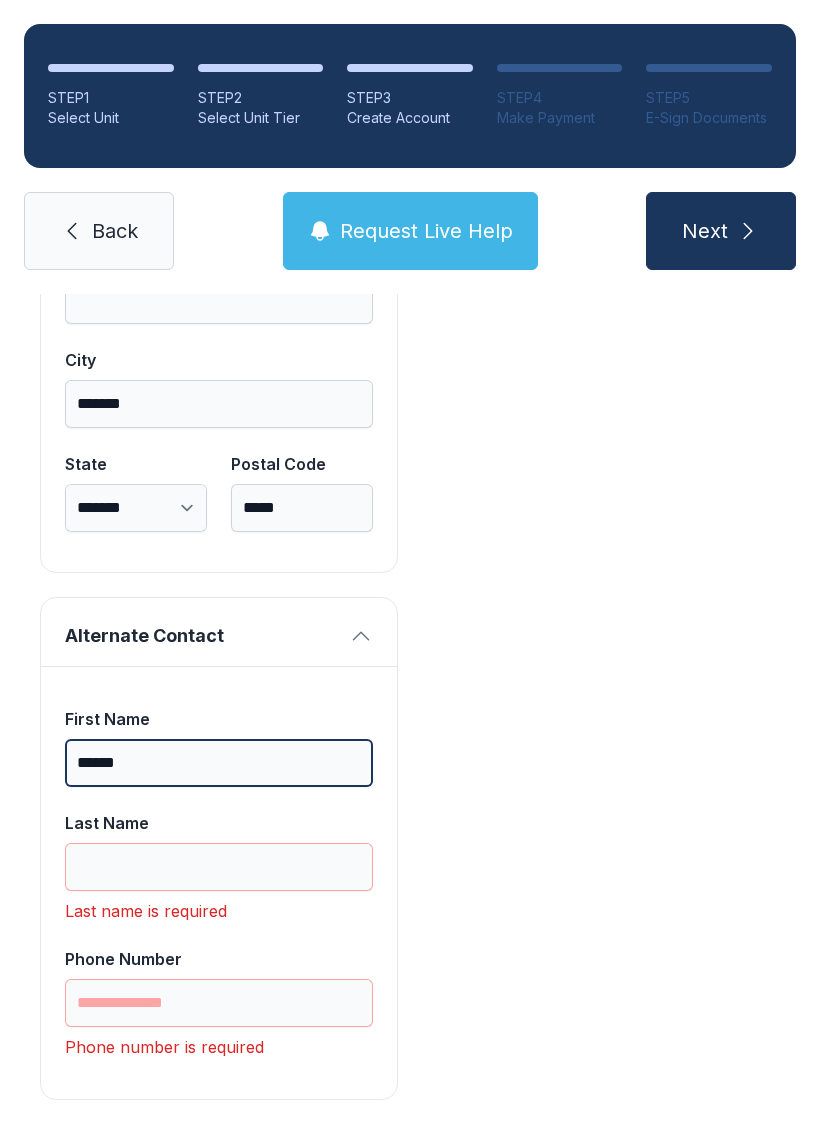 type on "******" 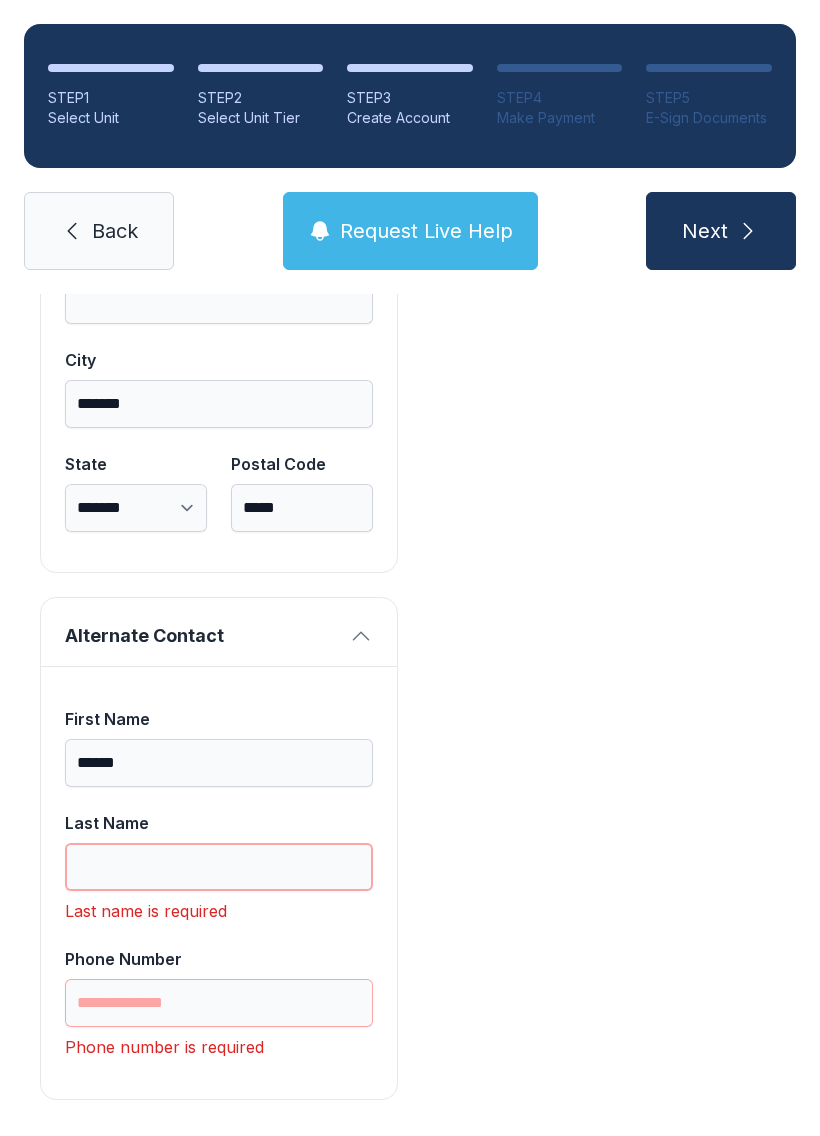 click on "Last Name" at bounding box center (219, 867) 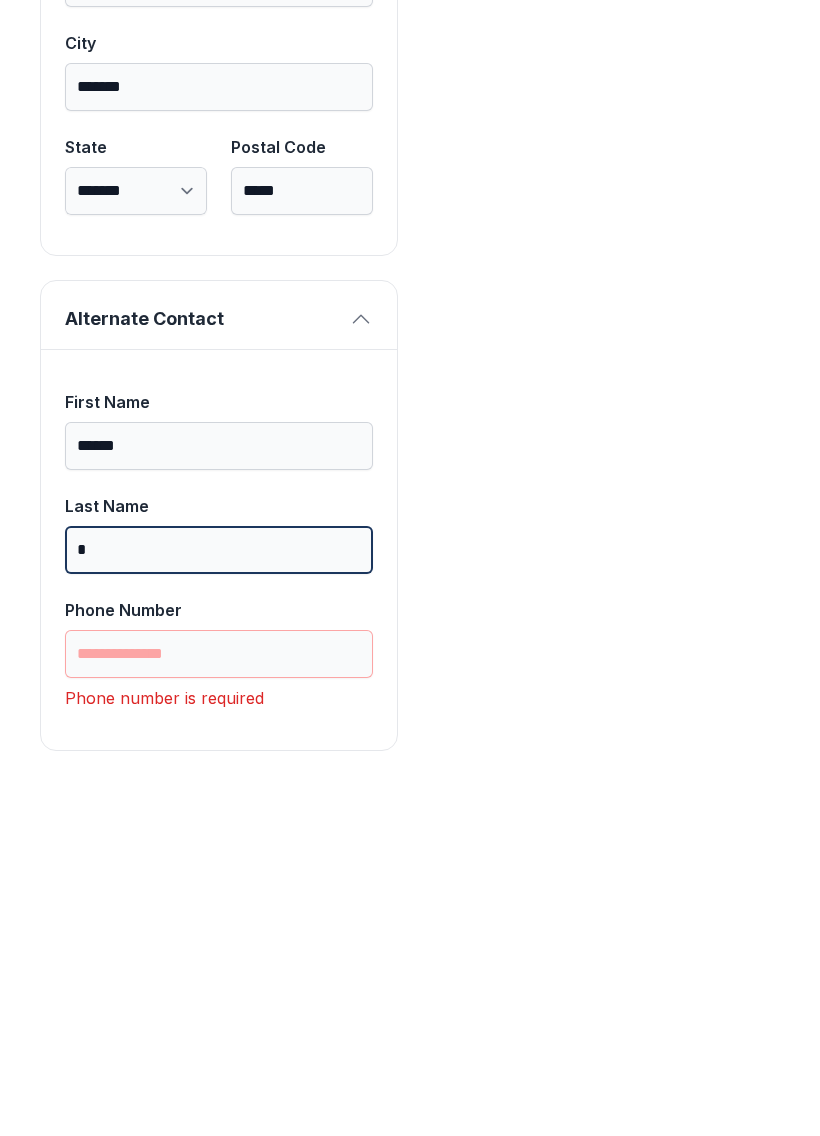 scroll, scrollTop: 1745, scrollLeft: 0, axis: vertical 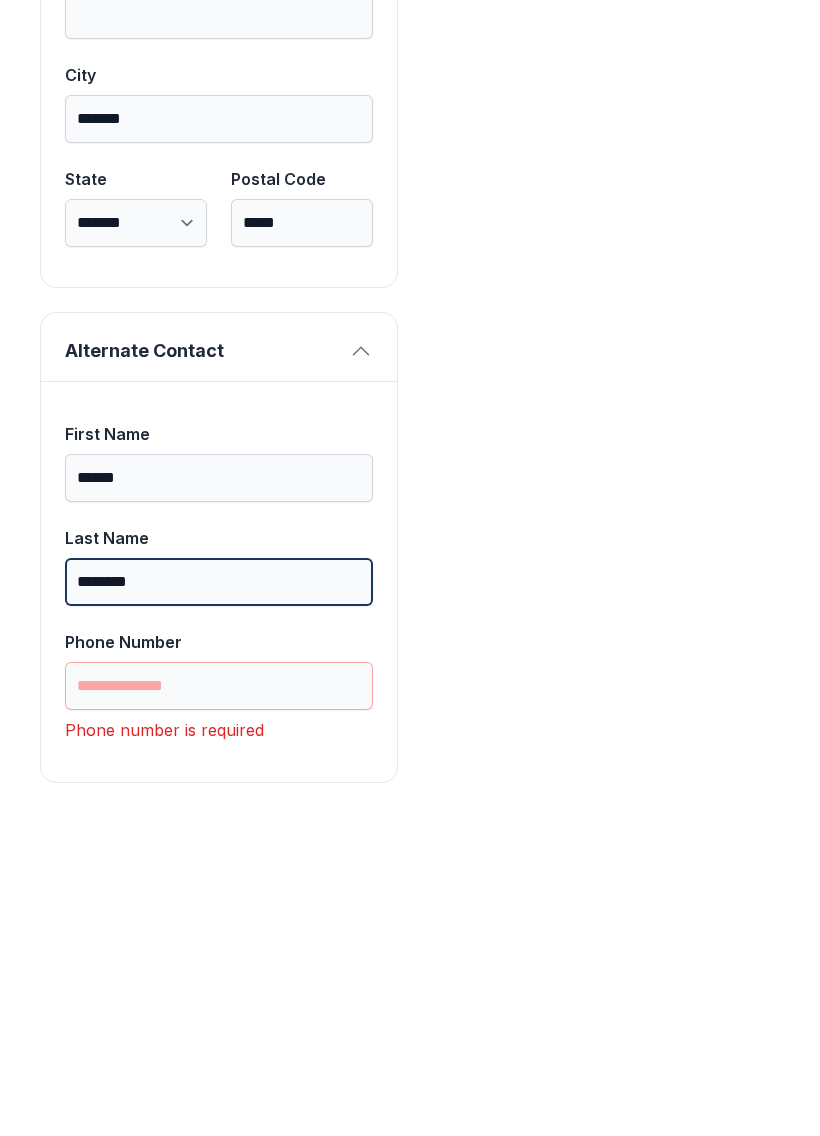type on "********" 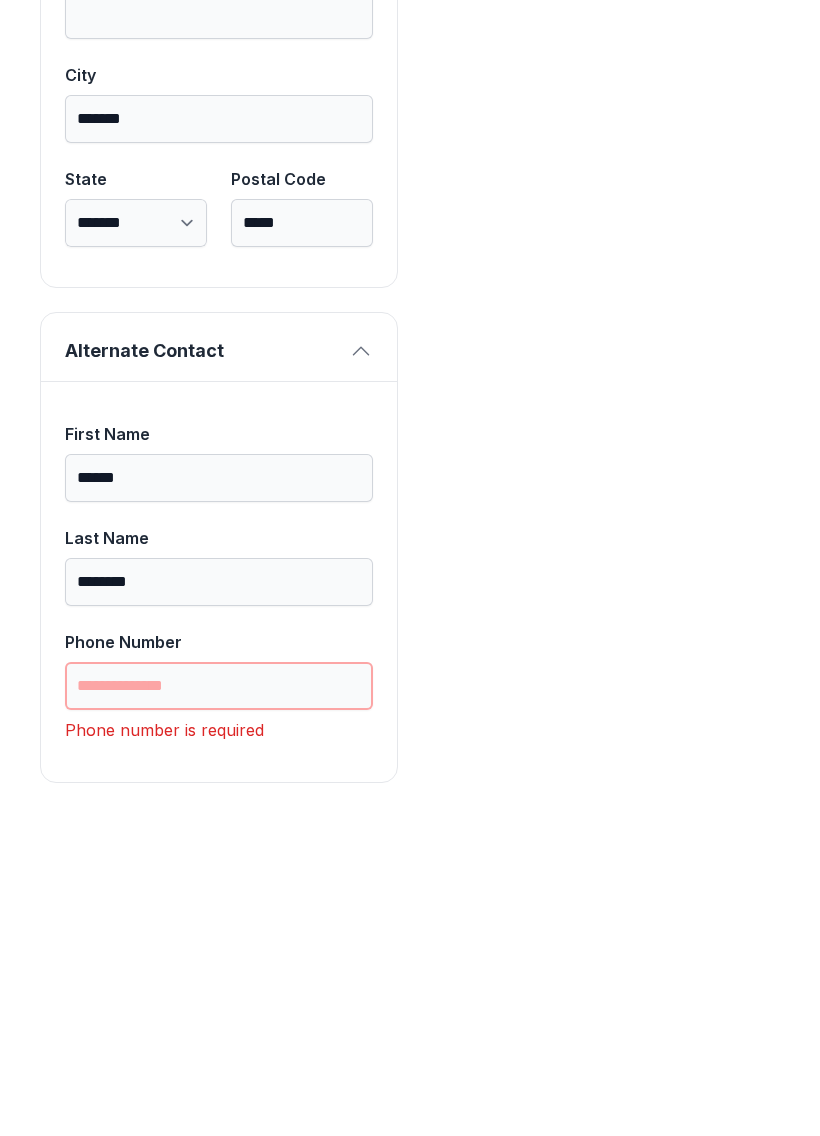 click on "Phone Number" at bounding box center [219, 1003] 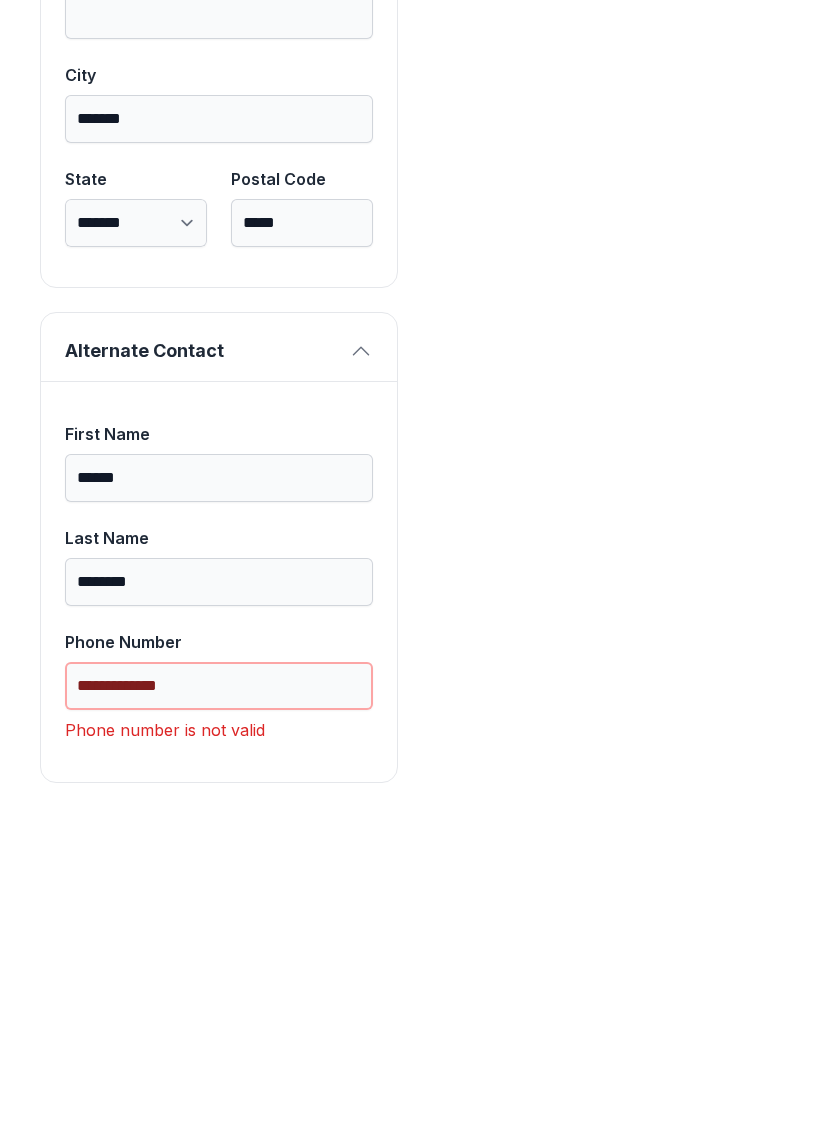 type on "**********" 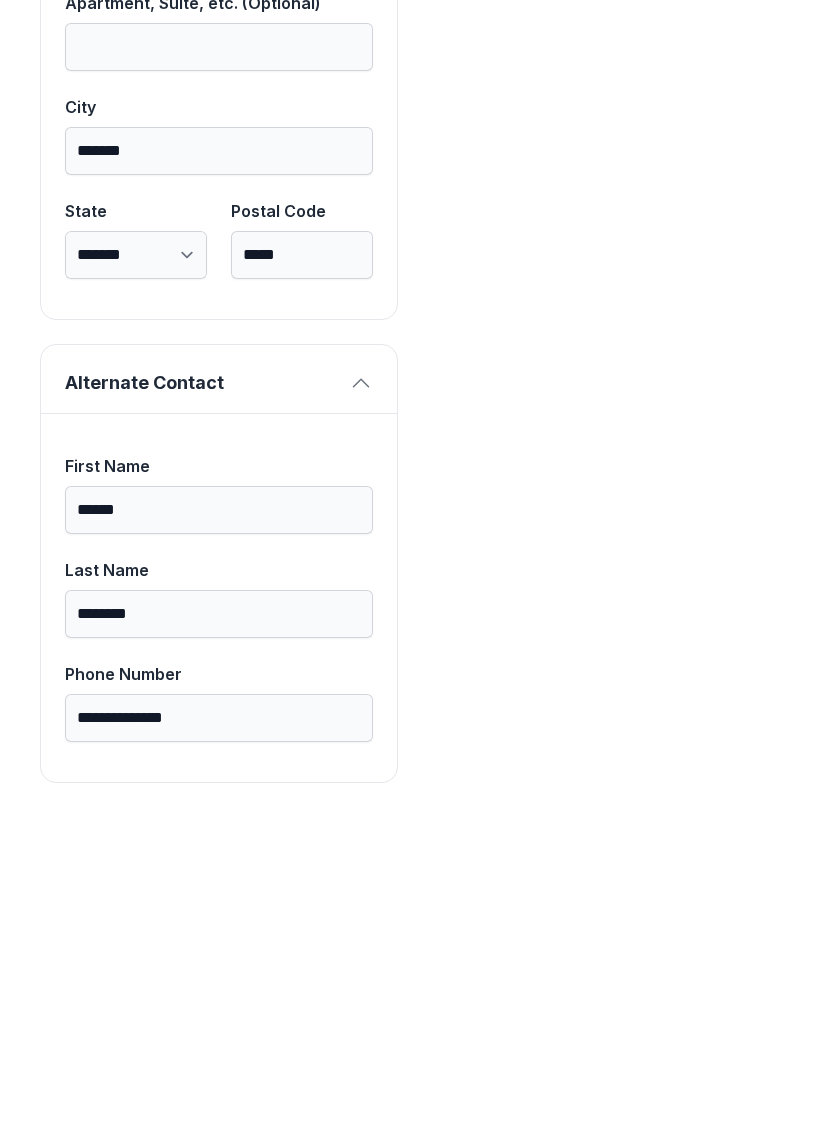 click 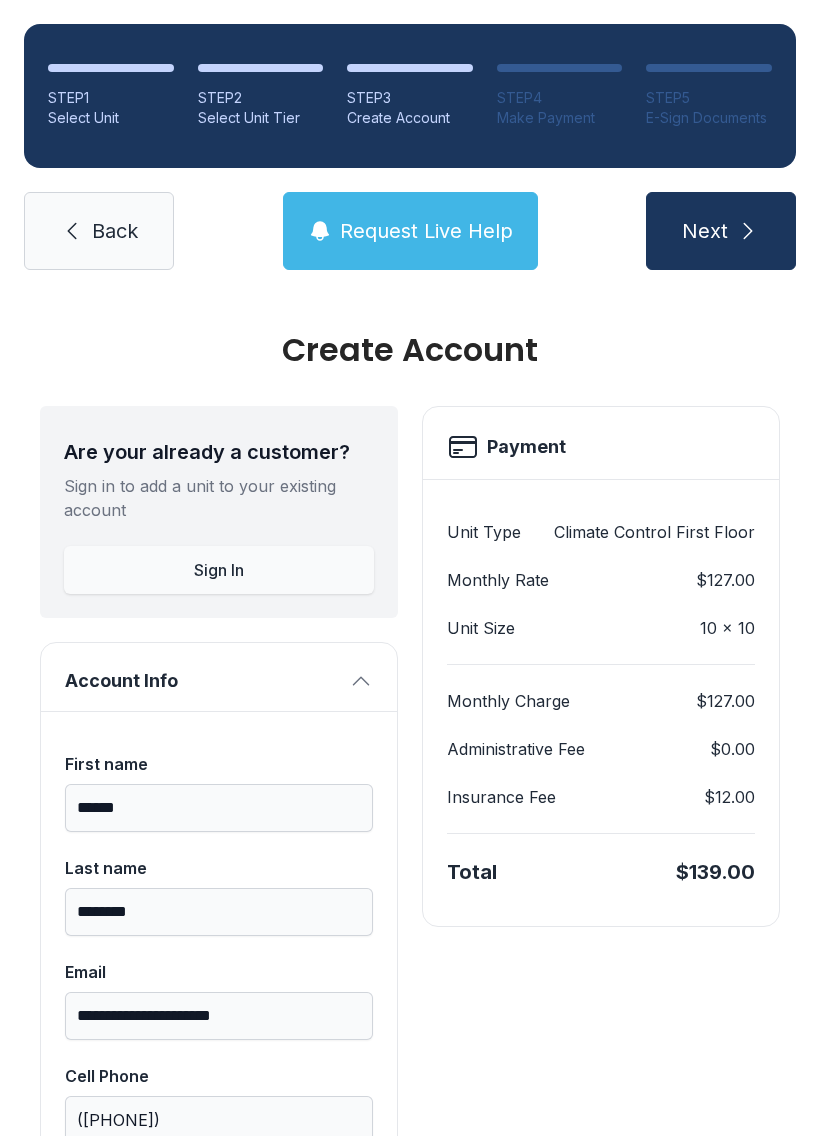 click on "Next" at bounding box center [721, 231] 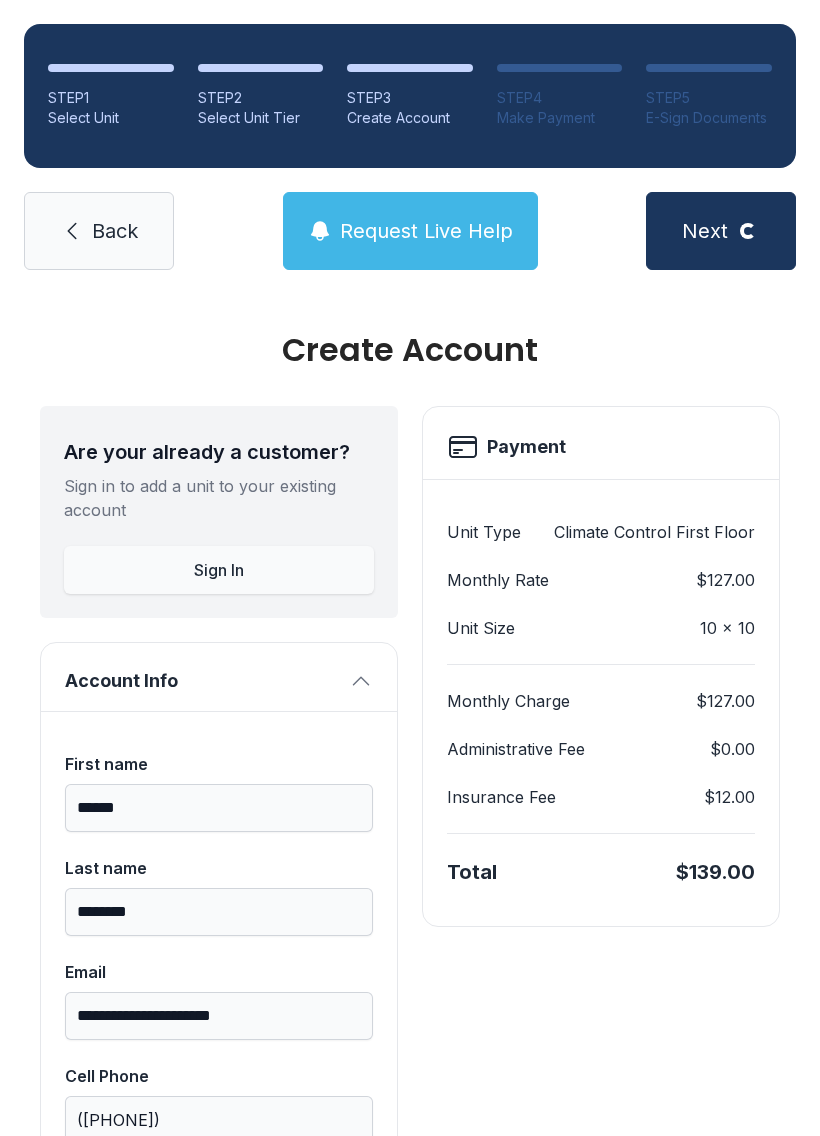 scroll, scrollTop: 0, scrollLeft: 0, axis: both 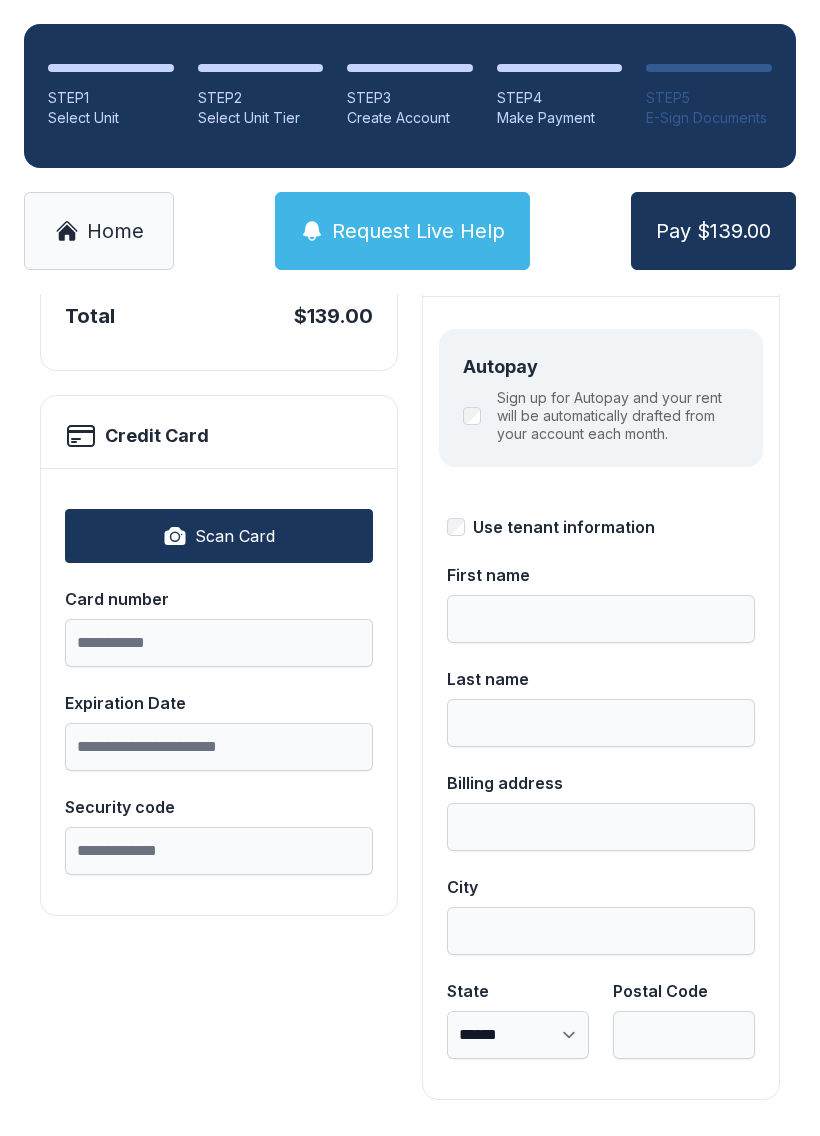 click on "Scan Card" at bounding box center (219, 536) 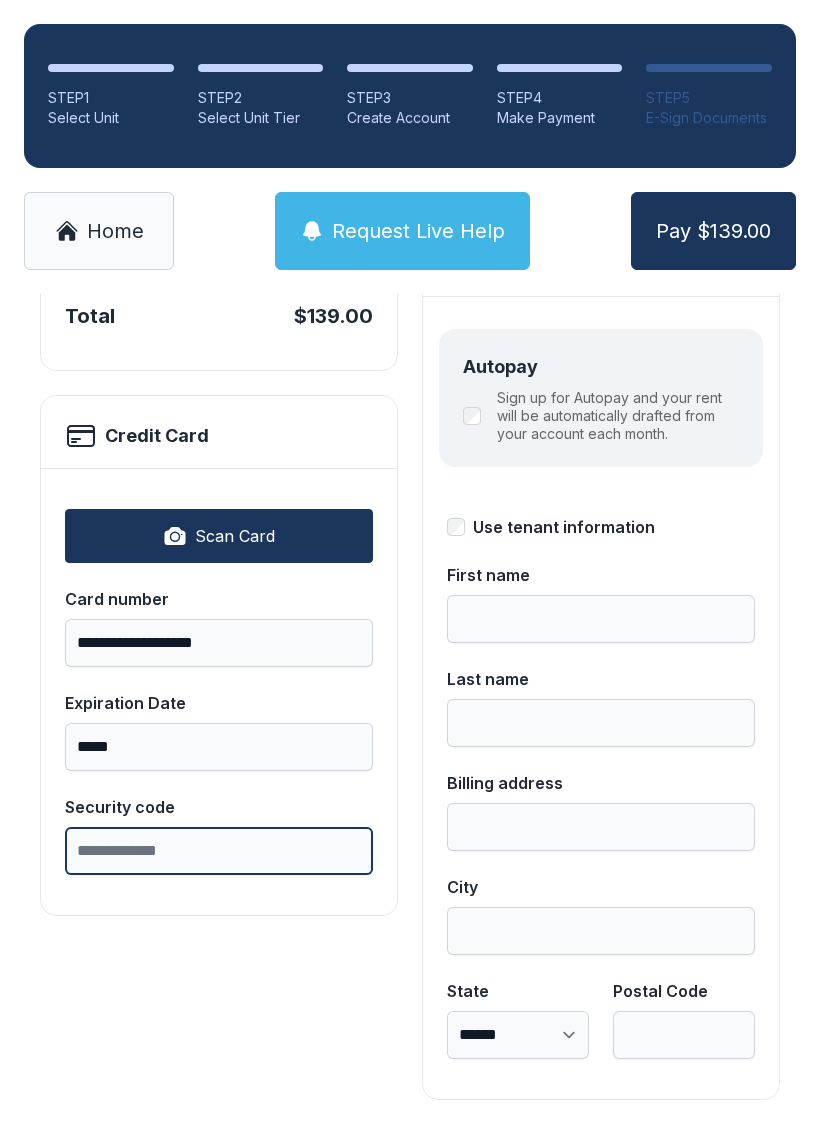 click on "Security code" at bounding box center (219, 851) 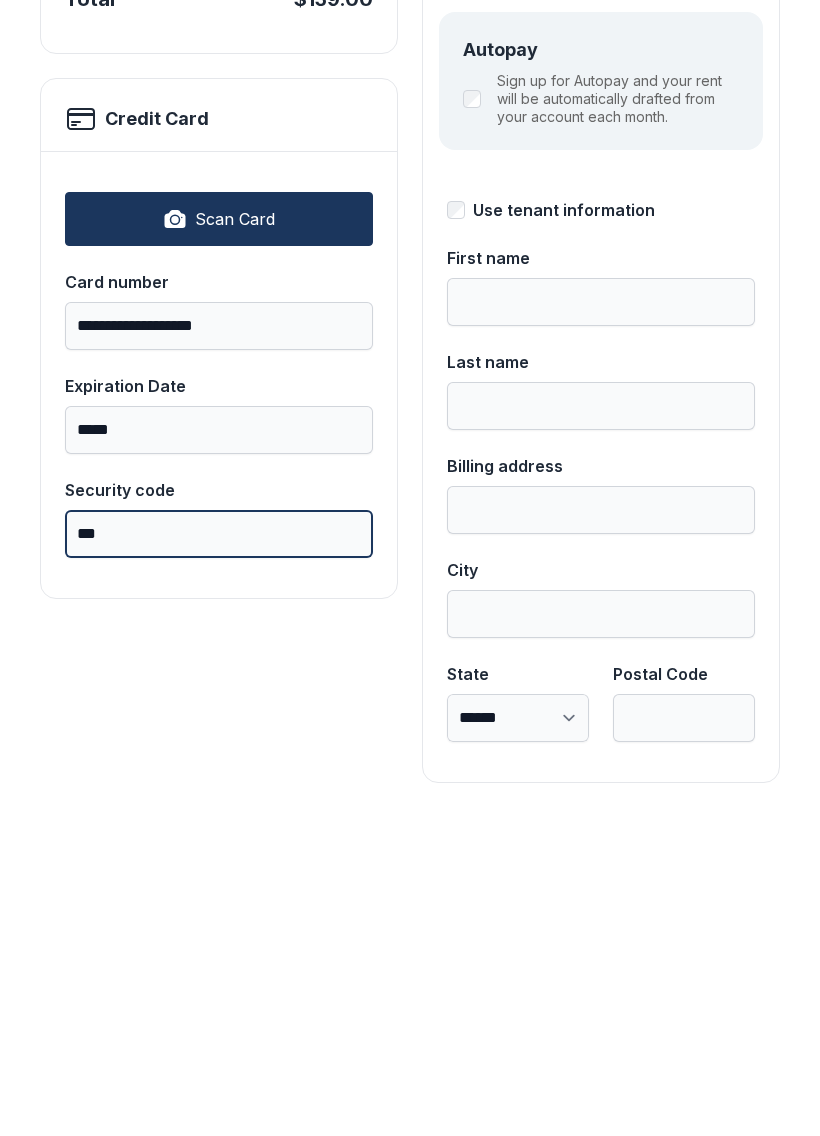 type on "***" 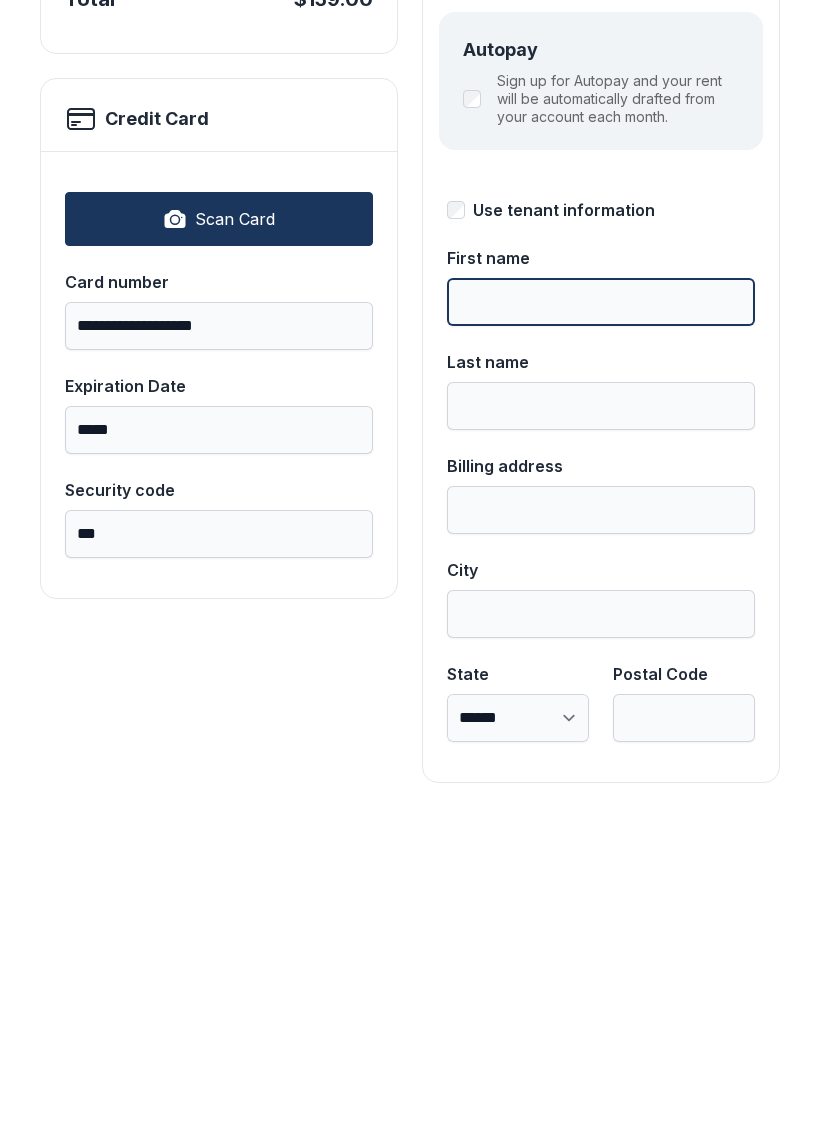 click on "First name" at bounding box center (601, 619) 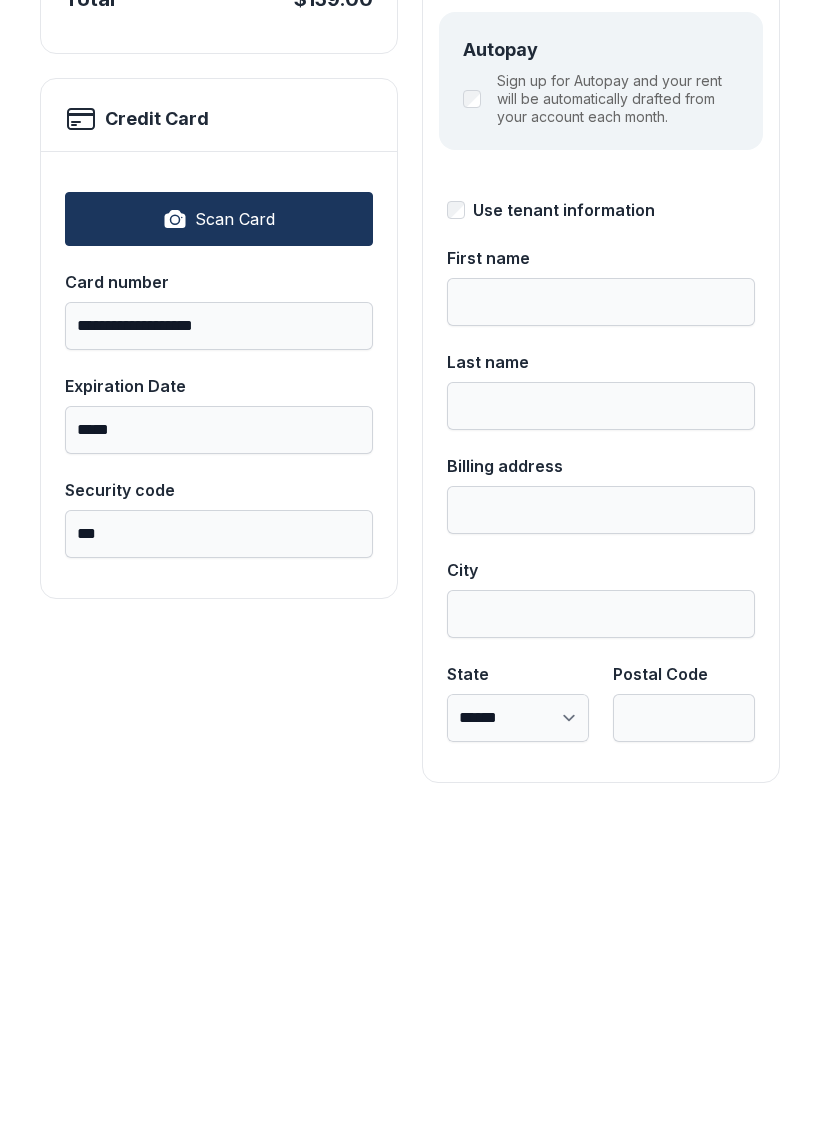 type on "******" 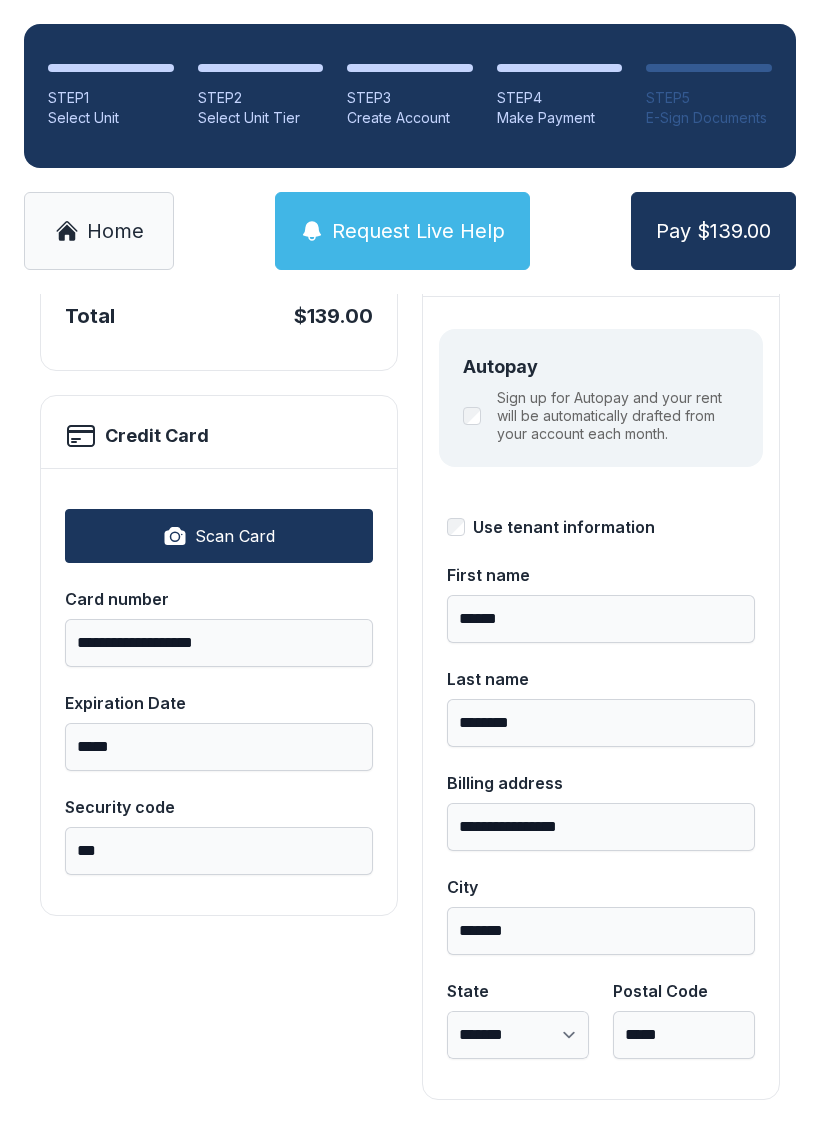 click on "Pay $139.00" at bounding box center (713, 231) 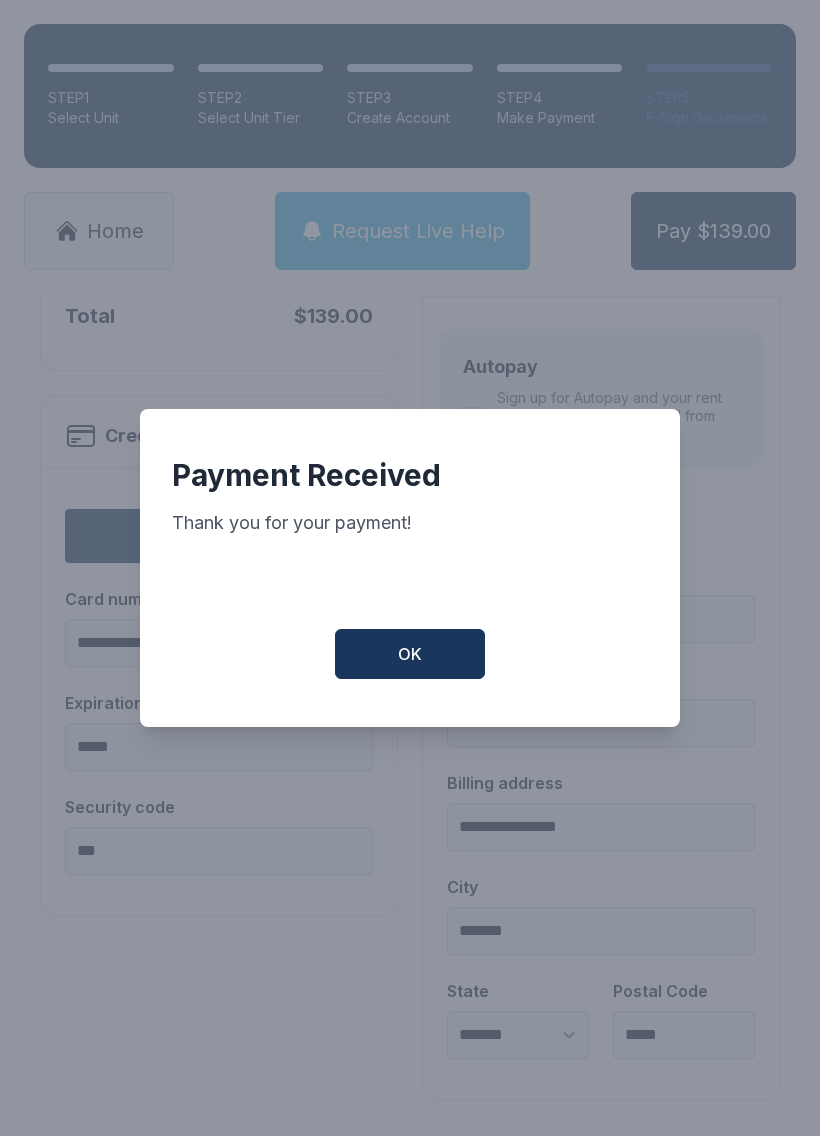 click on "OK" at bounding box center (410, 654) 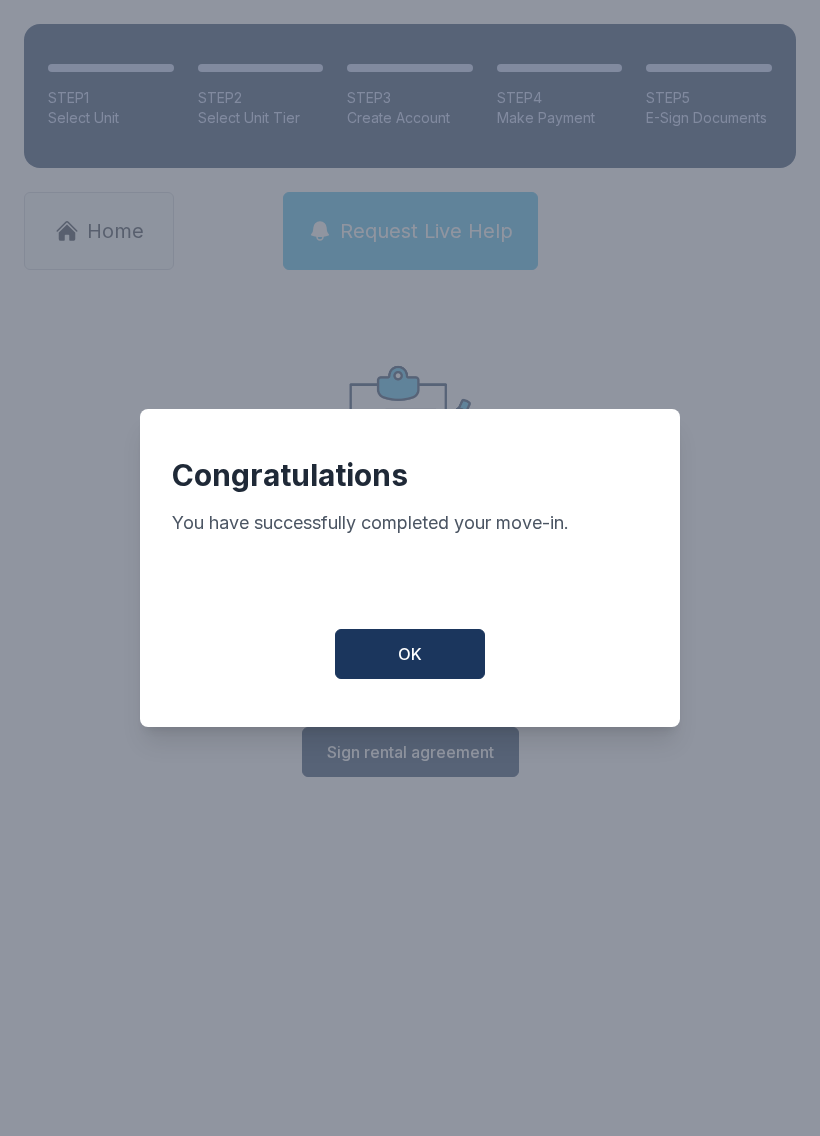 click on "OK" at bounding box center (410, 654) 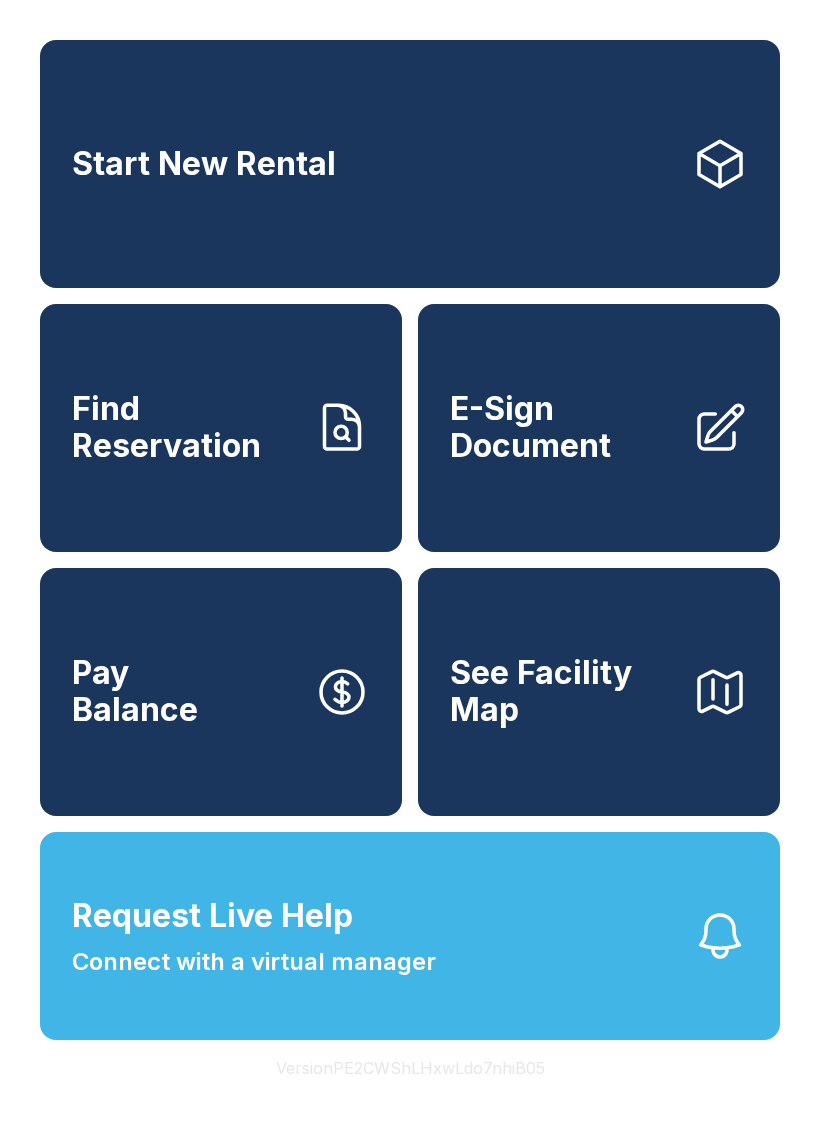 click on "Request Live Help Connect with a virtual manager" at bounding box center (410, 936) 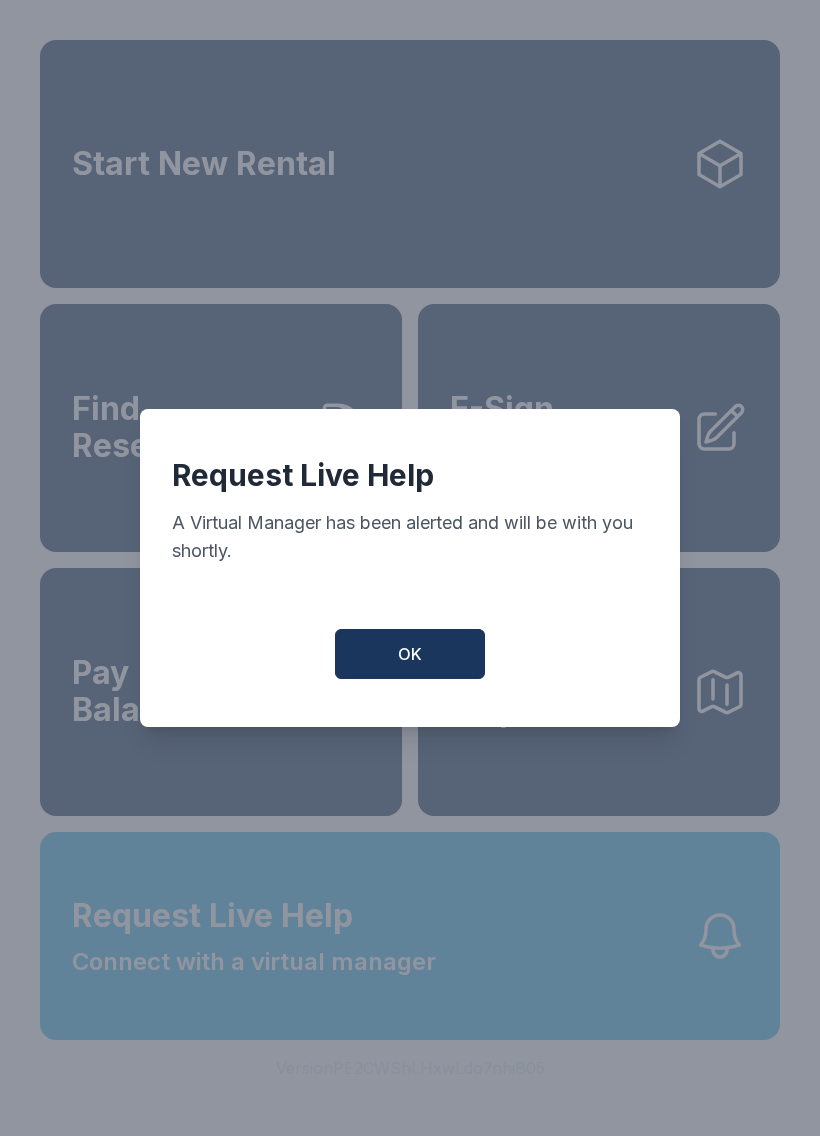 click on "OK" at bounding box center (410, 654) 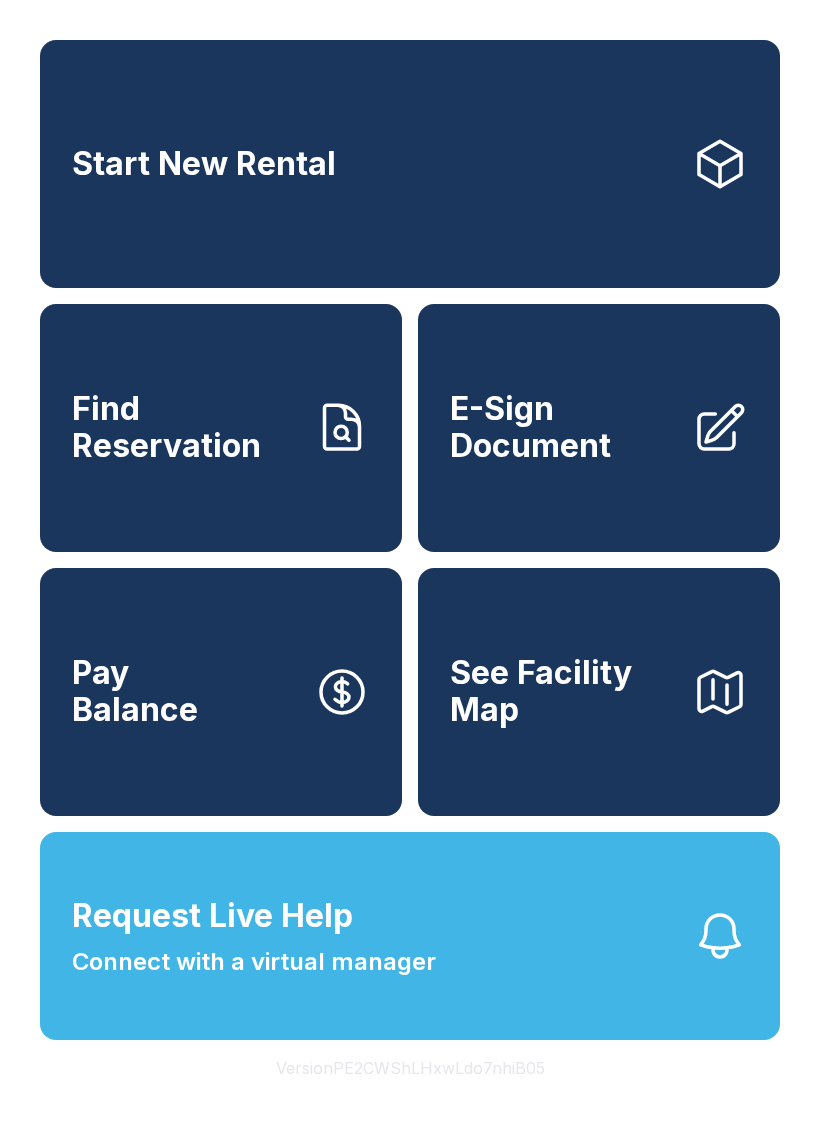 click on "Pay  Balance" at bounding box center (221, 692) 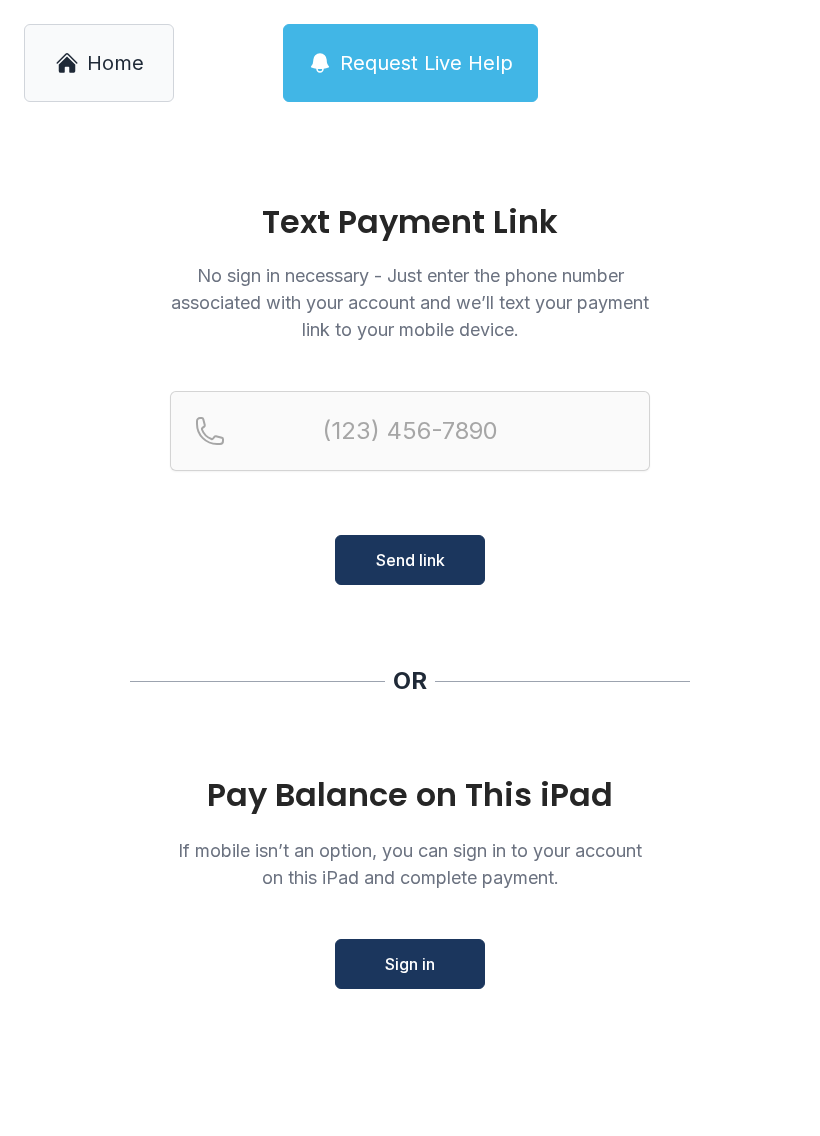 click on "Home" at bounding box center [115, 63] 